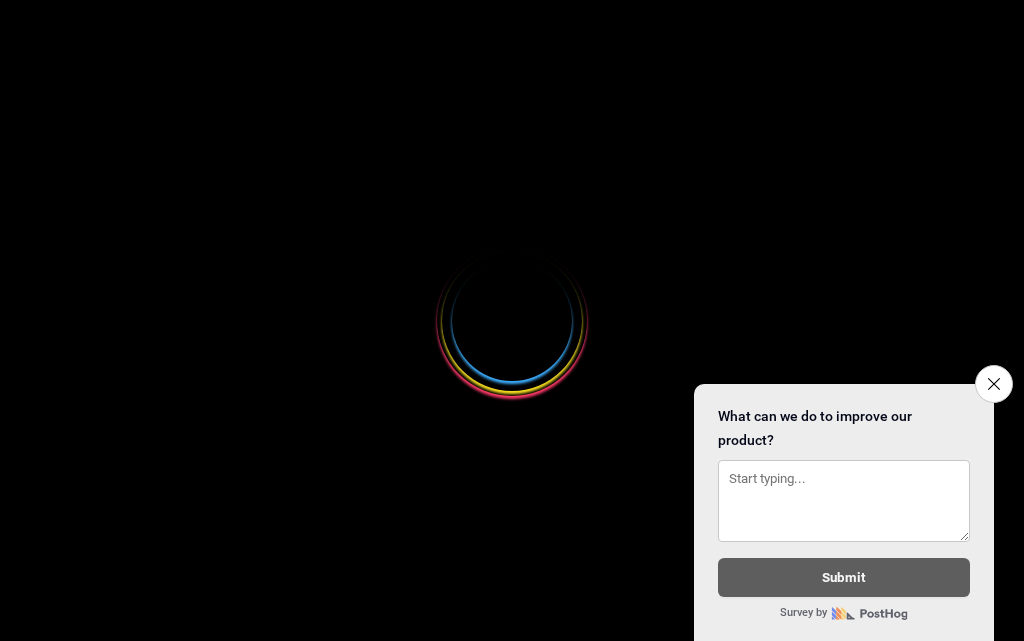 scroll, scrollTop: 0, scrollLeft: 0, axis: both 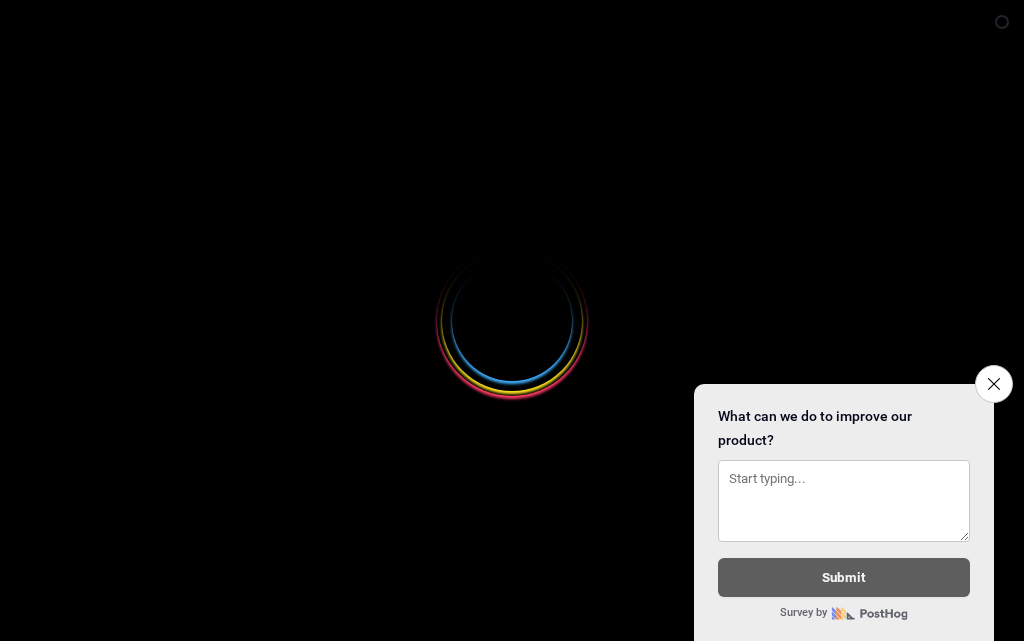 select 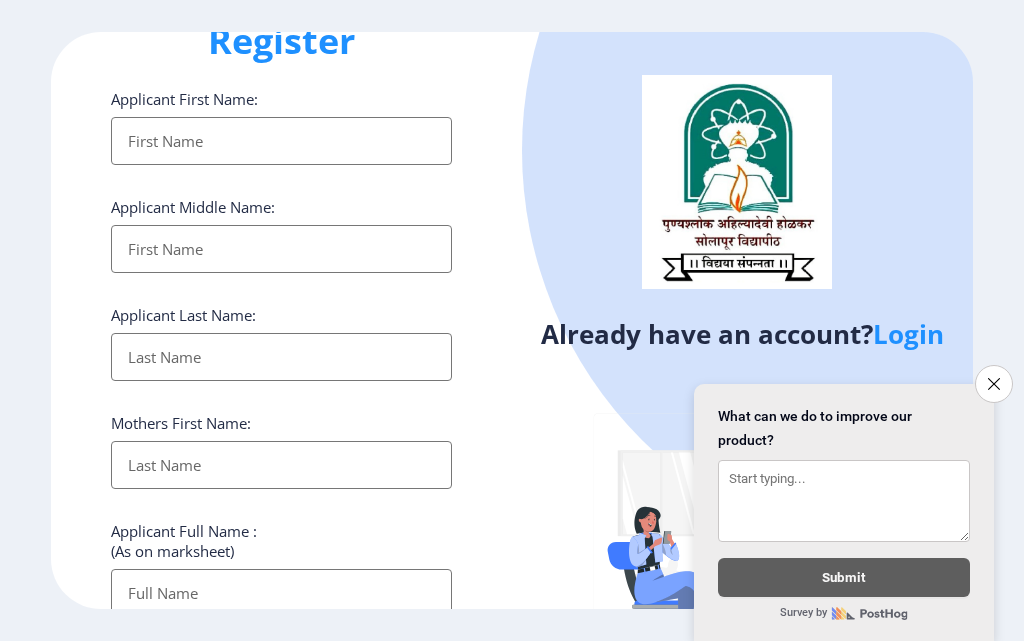 scroll, scrollTop: 0, scrollLeft: 0, axis: both 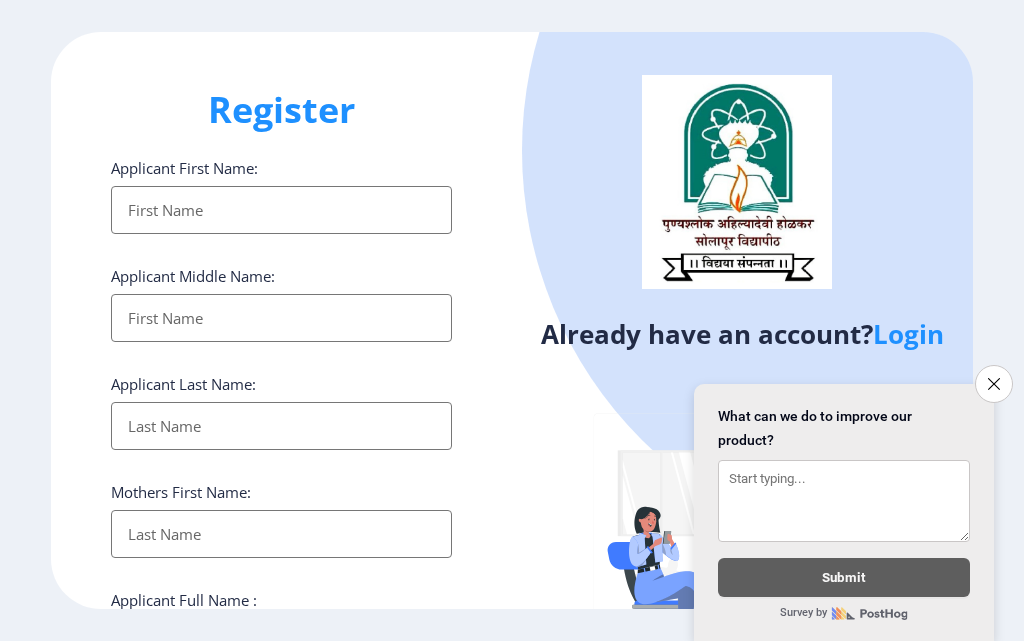 click on "Applicant First Name:" at bounding box center (281, 210) 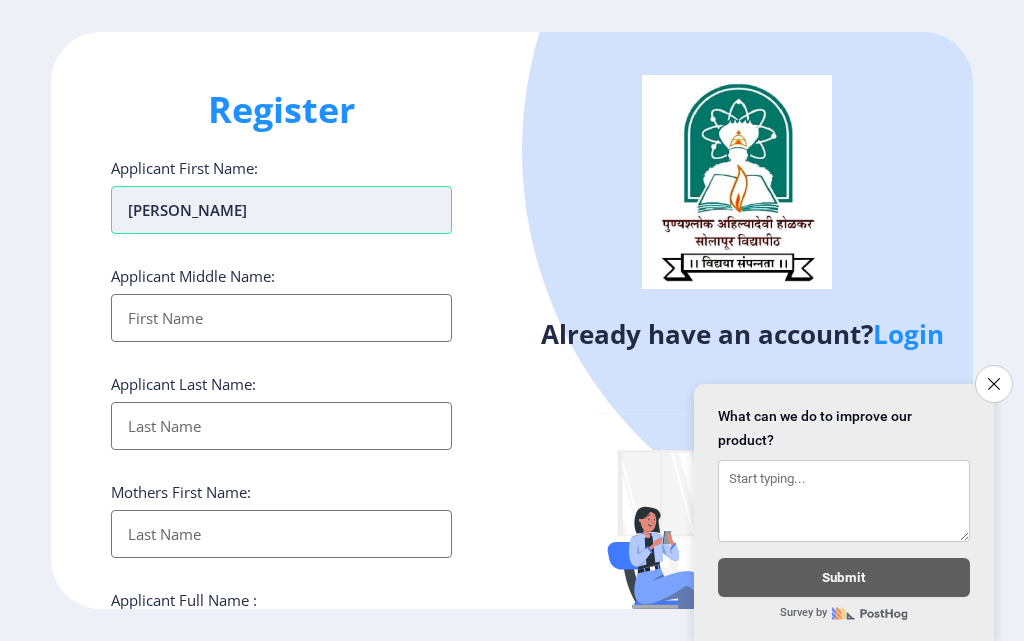 type on "[PERSON_NAME]" 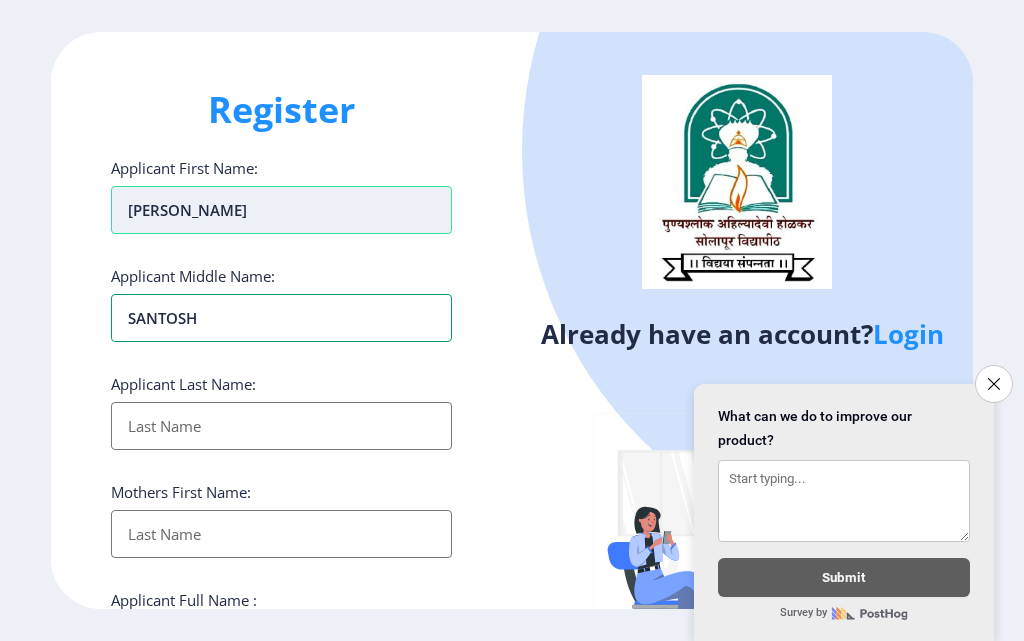 type on "SANTOSH" 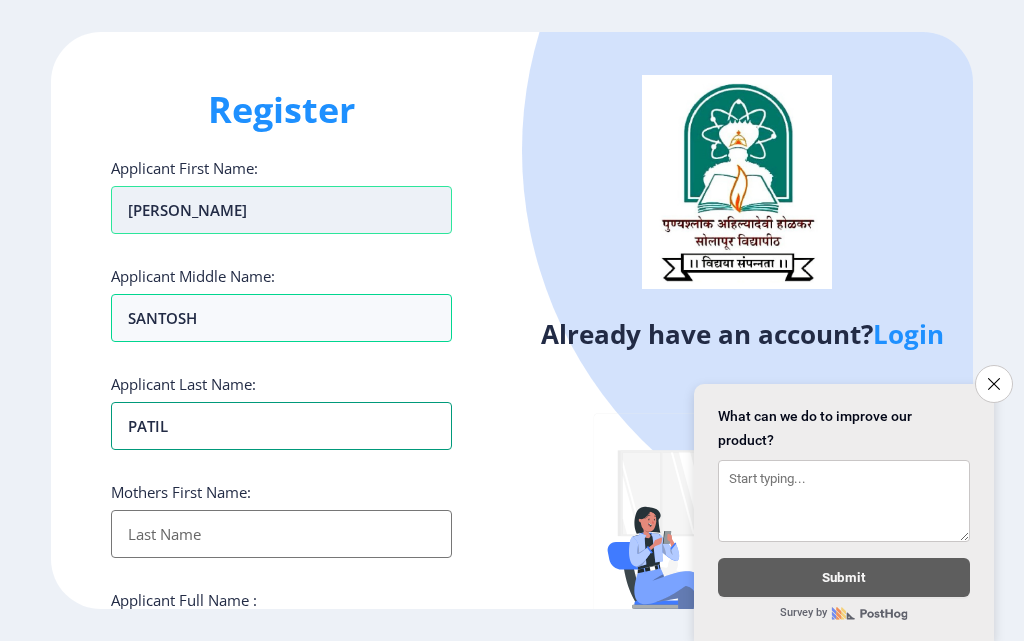 type on "PATIL" 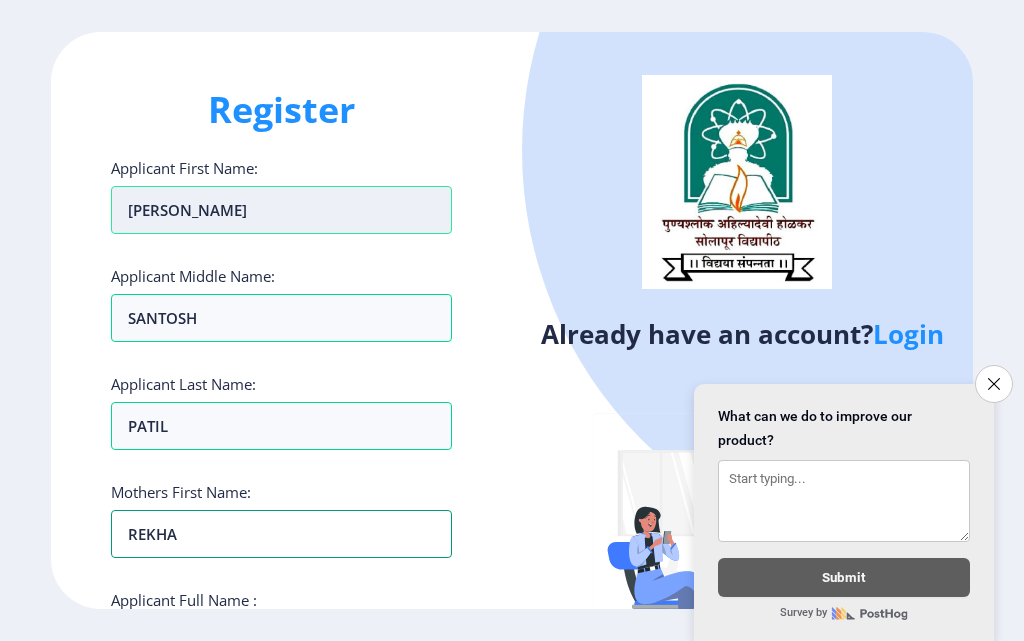 type on "REKHA" 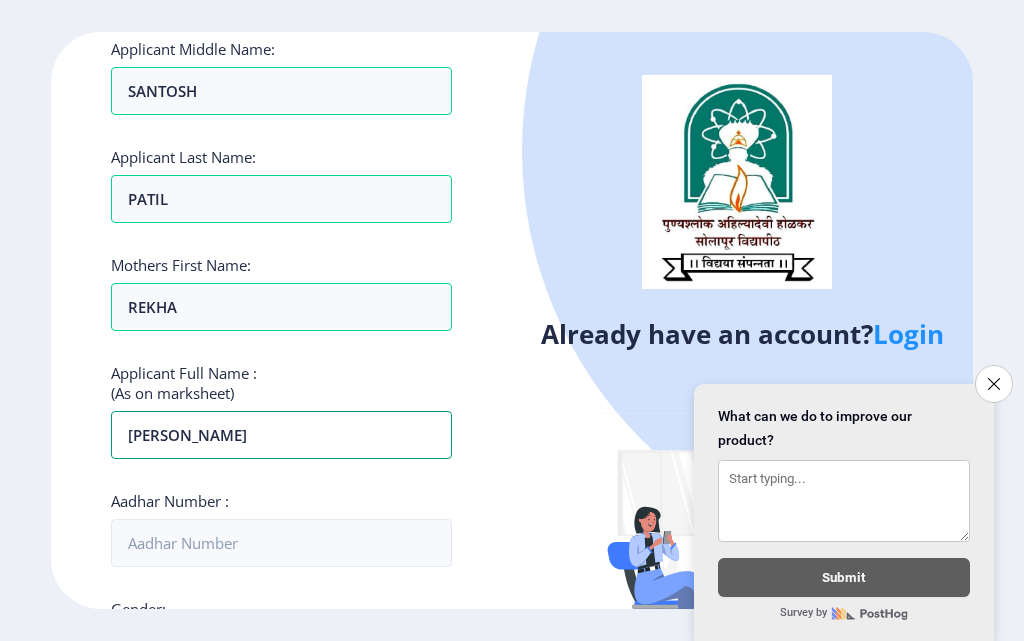 scroll, scrollTop: 242, scrollLeft: 0, axis: vertical 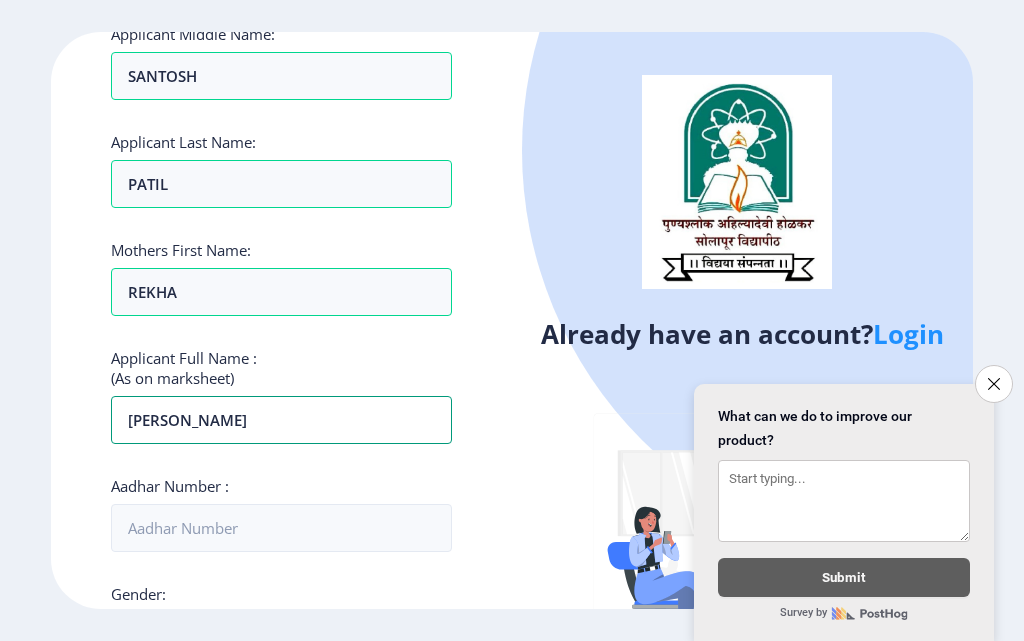 type on "[PERSON_NAME]" 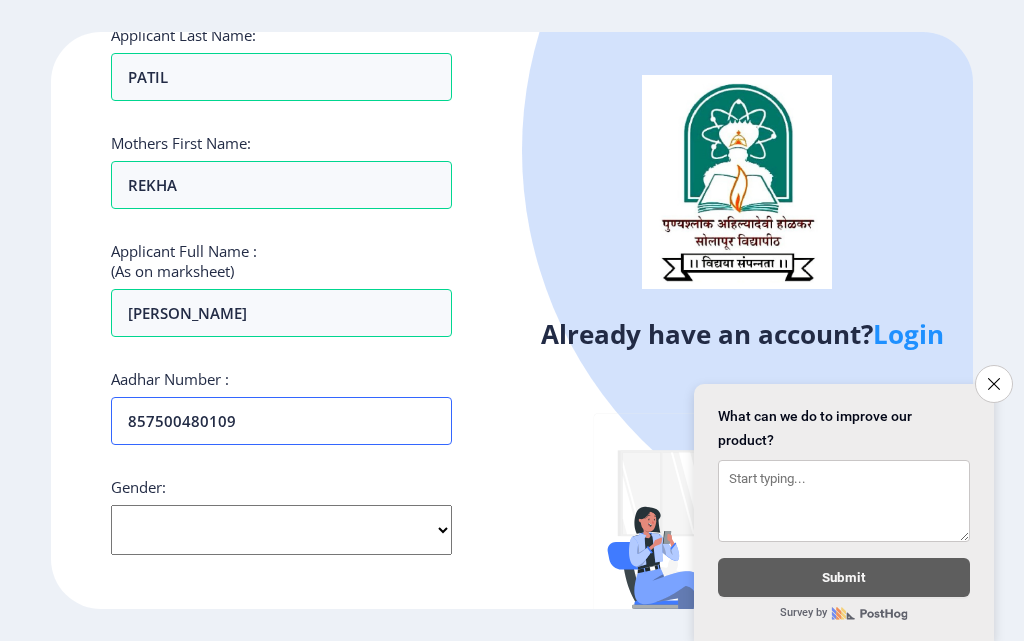 scroll, scrollTop: 442, scrollLeft: 0, axis: vertical 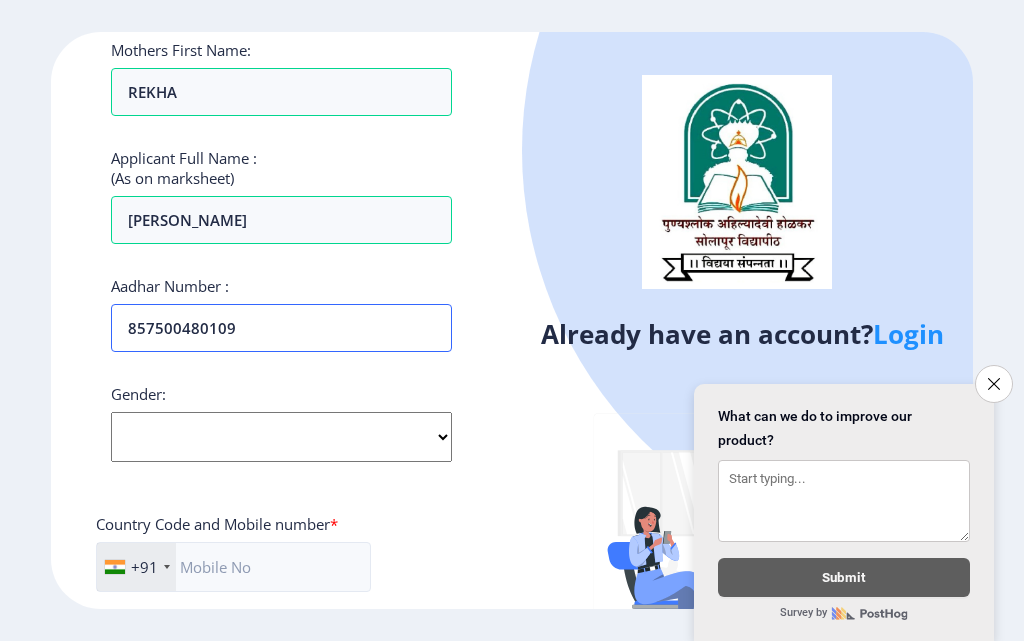 type on "857500480109" 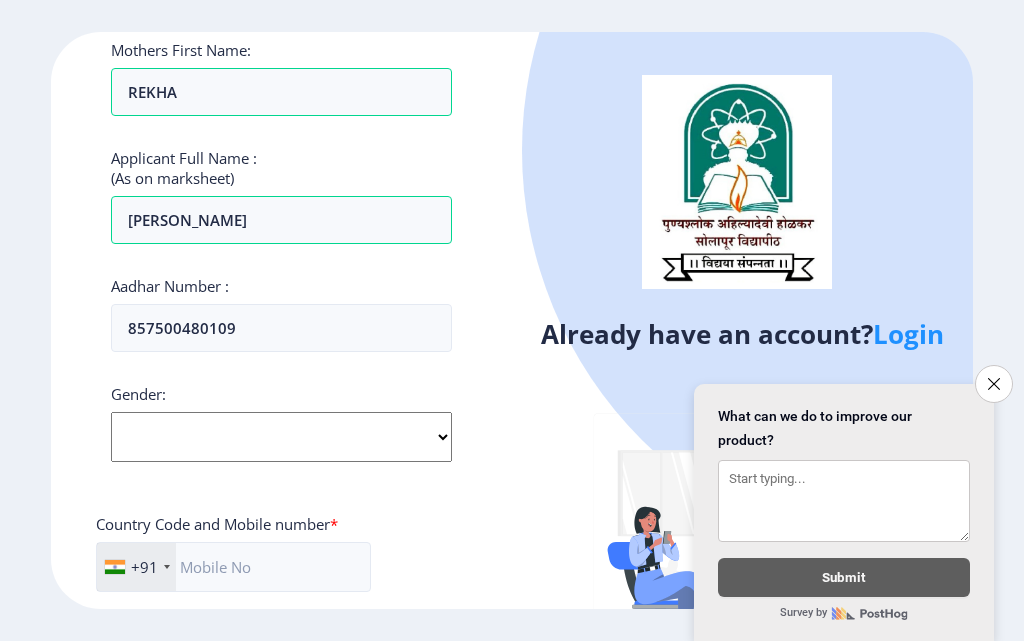 drag, startPoint x: 162, startPoint y: 429, endPoint x: 156, endPoint y: 454, distance: 25.70992 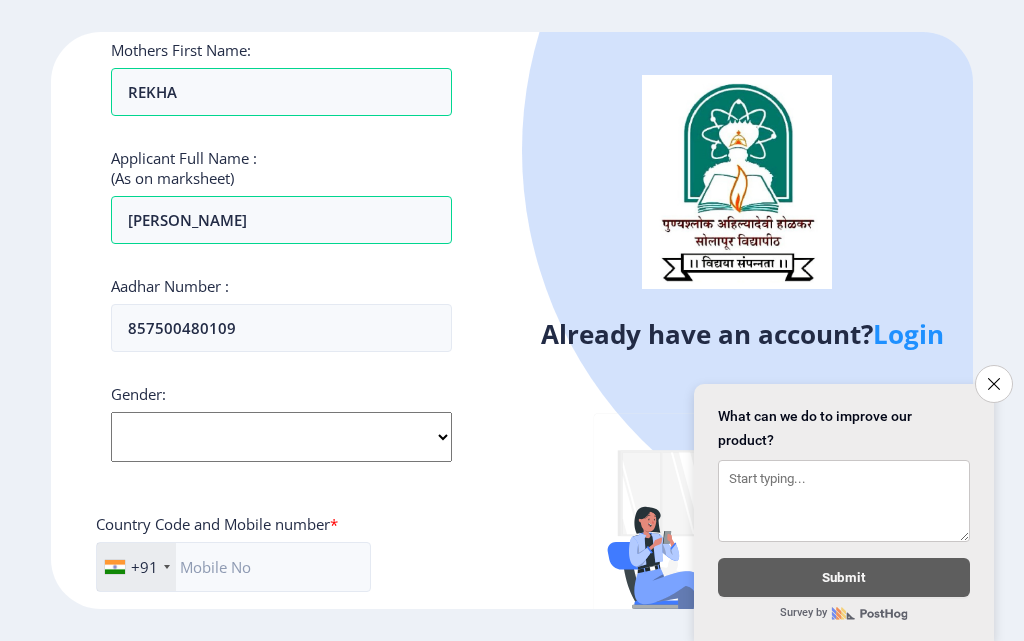 select on "[DEMOGRAPHIC_DATA]" 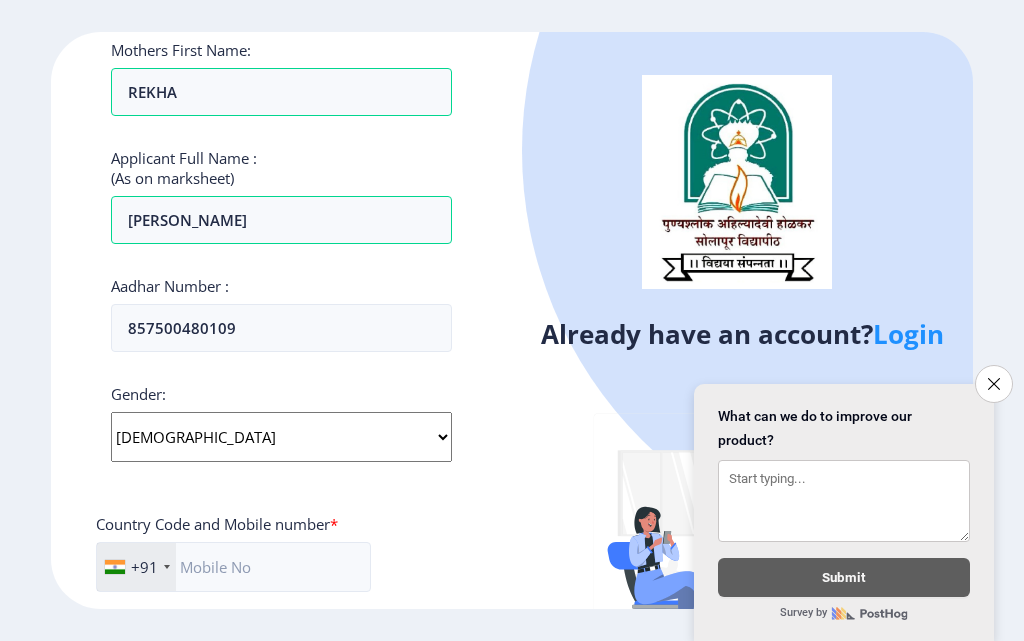 click on "Select Gender [DEMOGRAPHIC_DATA] [DEMOGRAPHIC_DATA] Other" 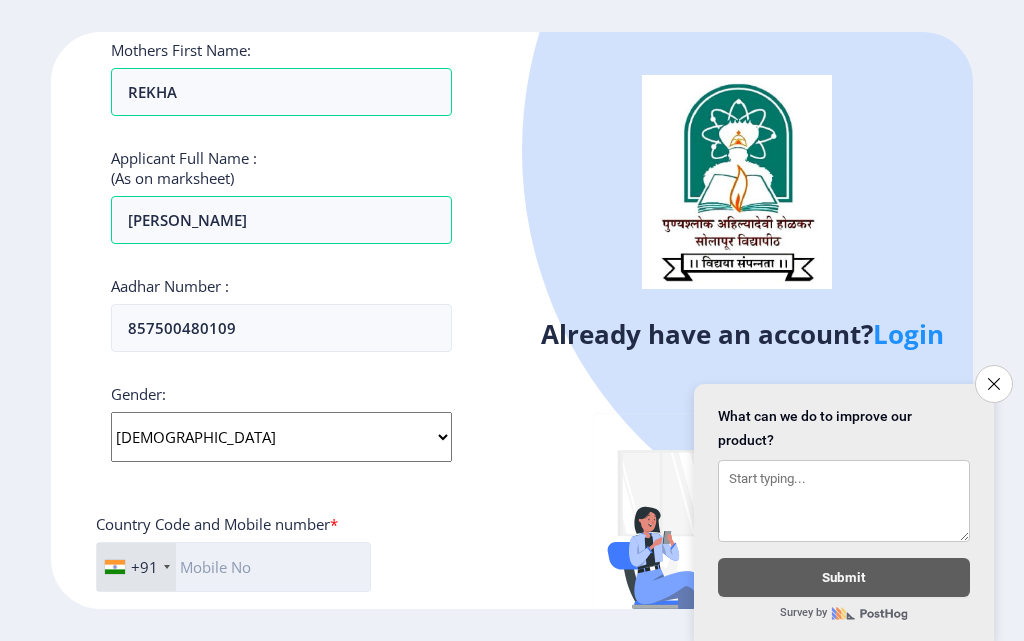 click 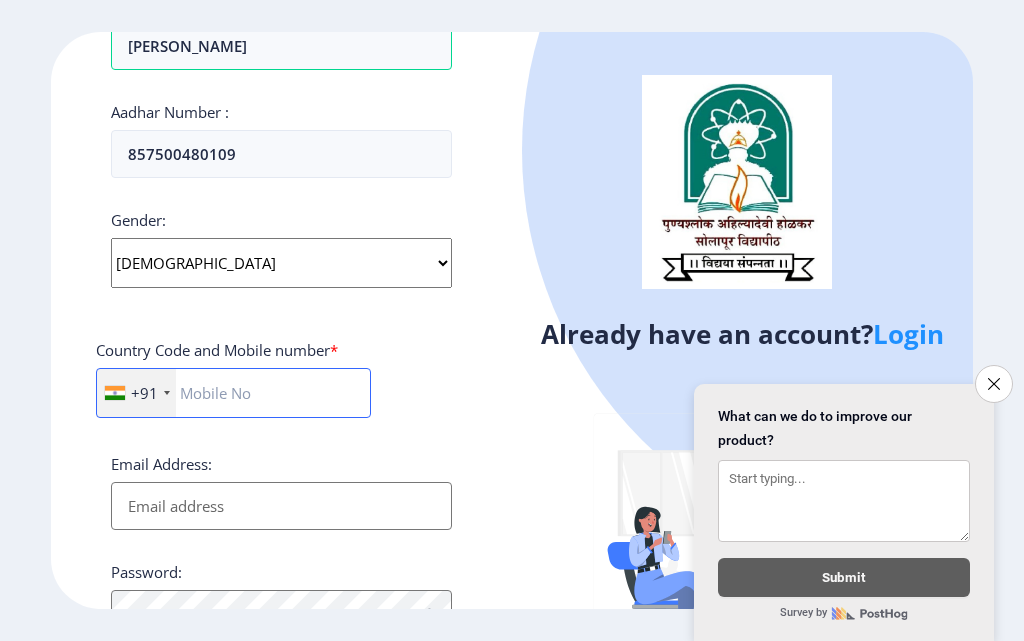 scroll, scrollTop: 642, scrollLeft: 0, axis: vertical 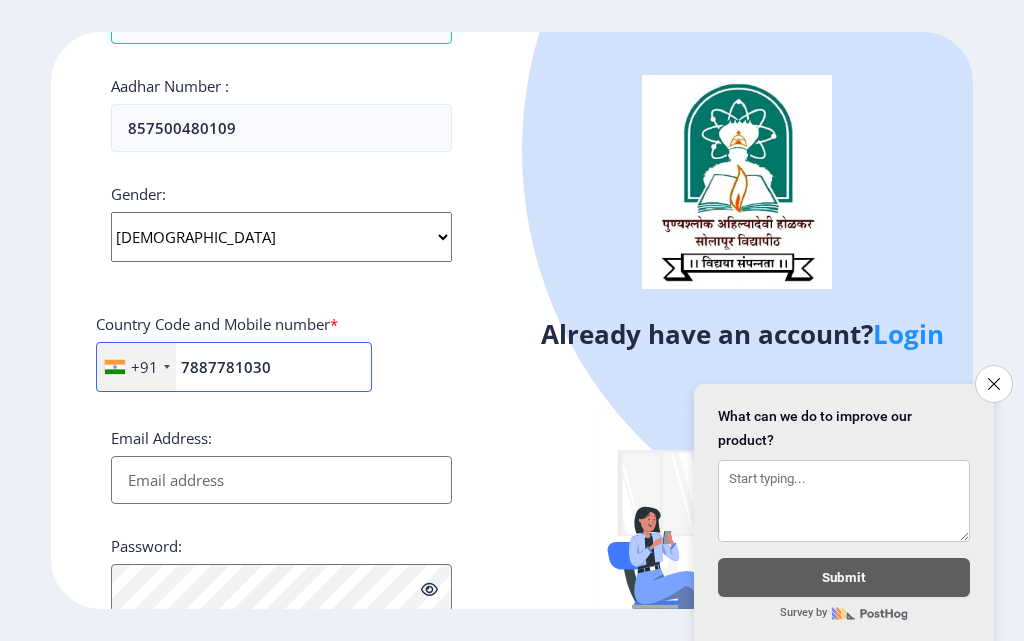 type on "7887781030" 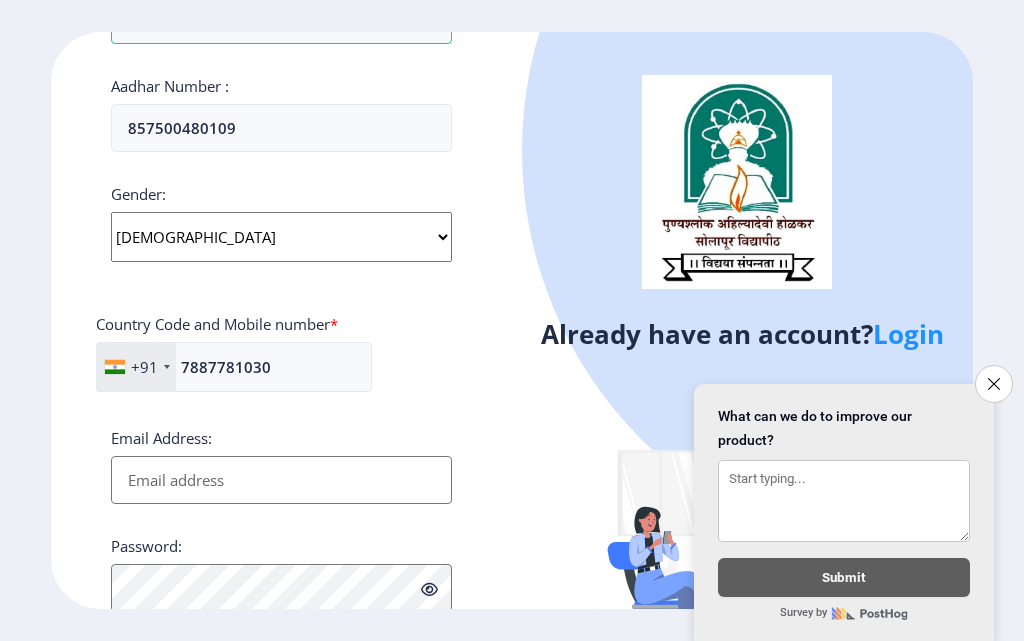 click on "Email Address:" at bounding box center [281, 480] 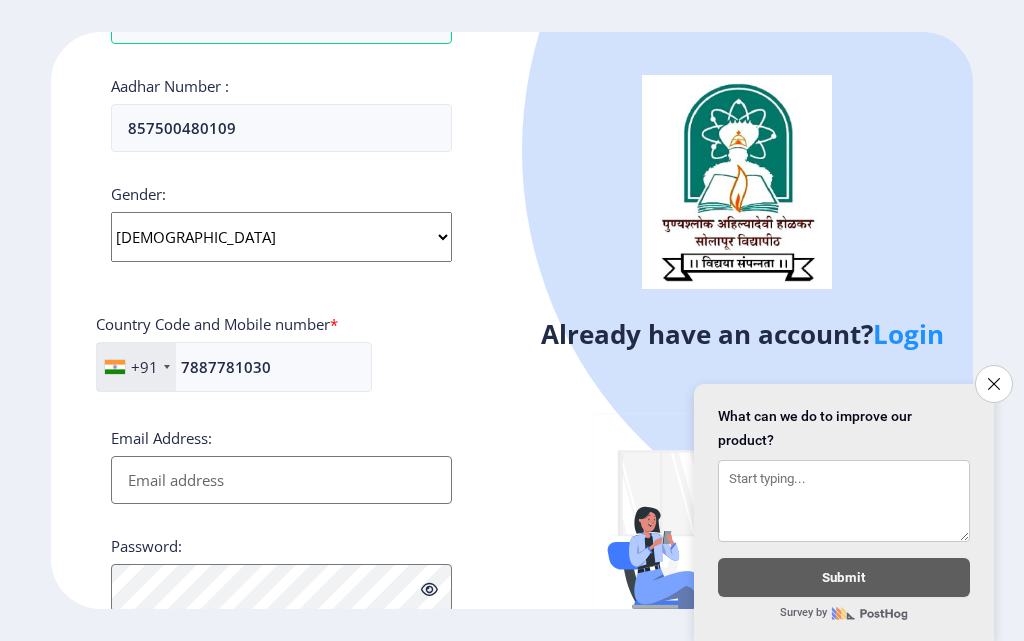 scroll, scrollTop: 815, scrollLeft: 0, axis: vertical 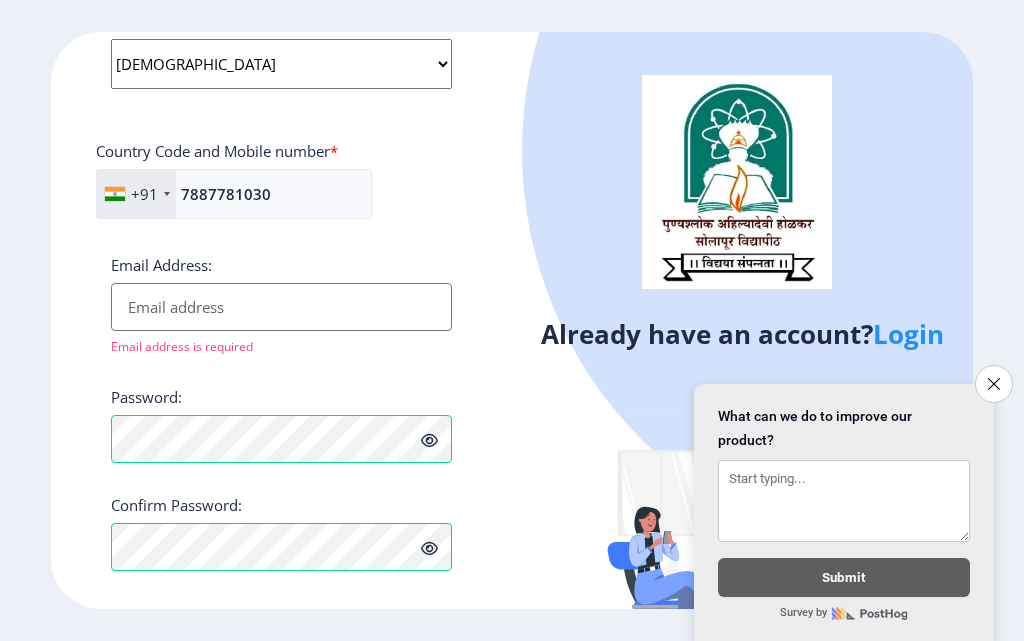 click on "Email Address:" at bounding box center [281, 307] 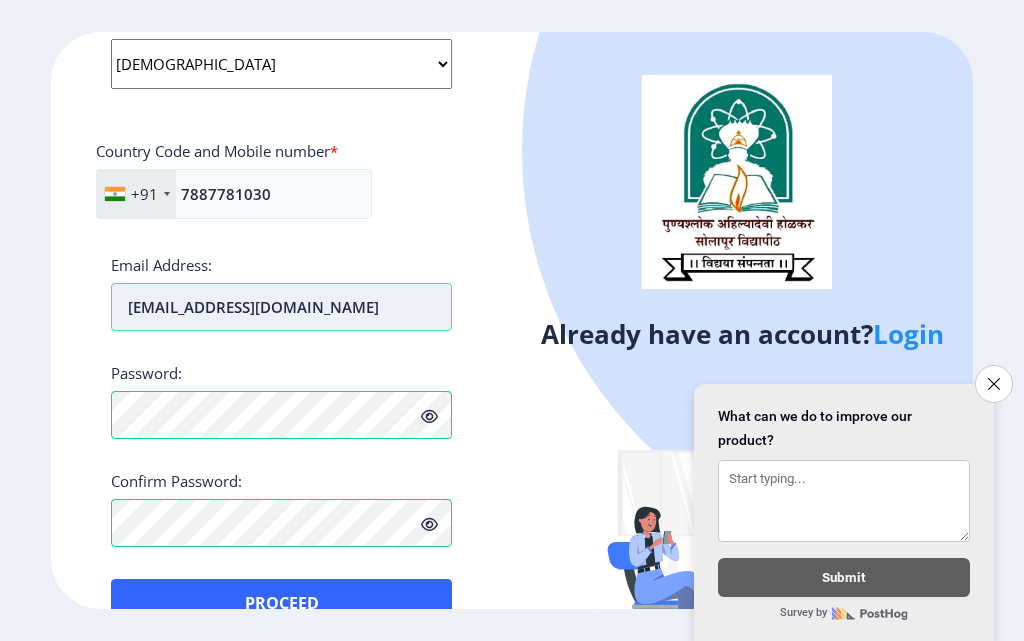 type on "[EMAIL_ADDRESS][DOMAIN_NAME]" 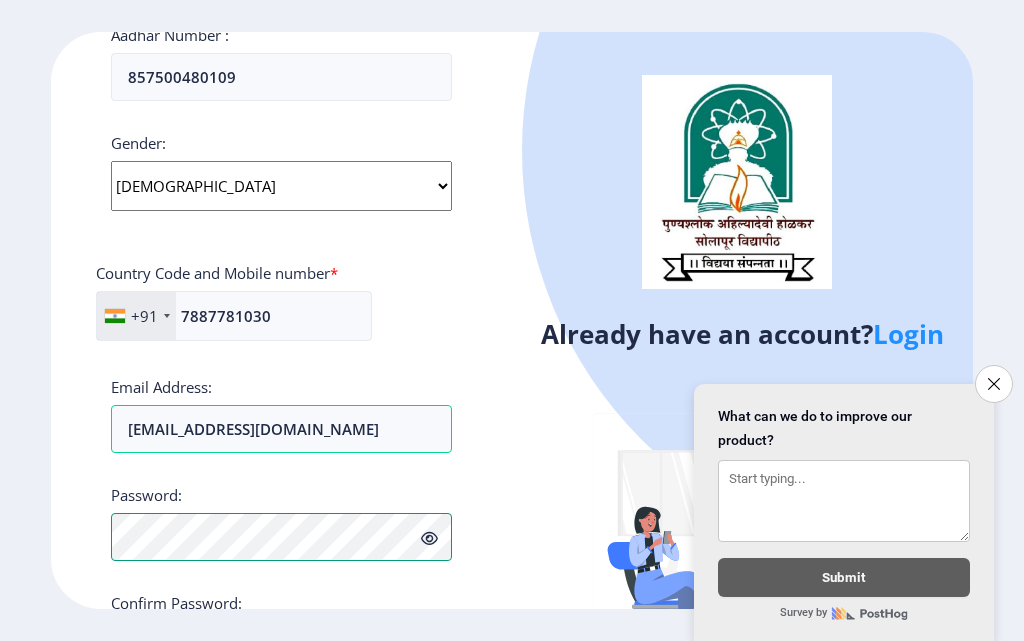 scroll, scrollTop: 863, scrollLeft: 0, axis: vertical 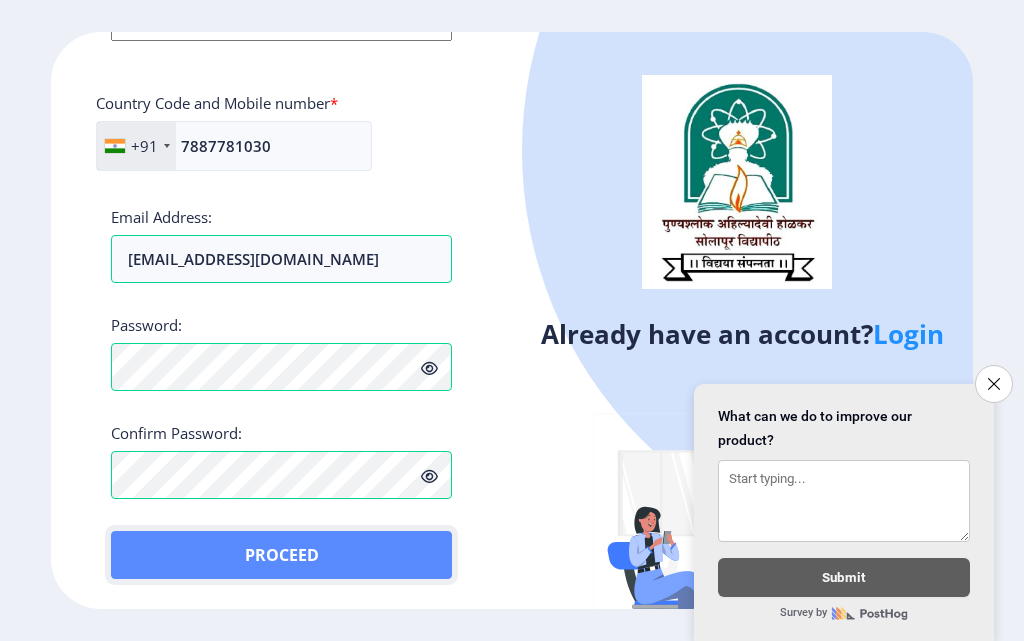 click on "Proceed" 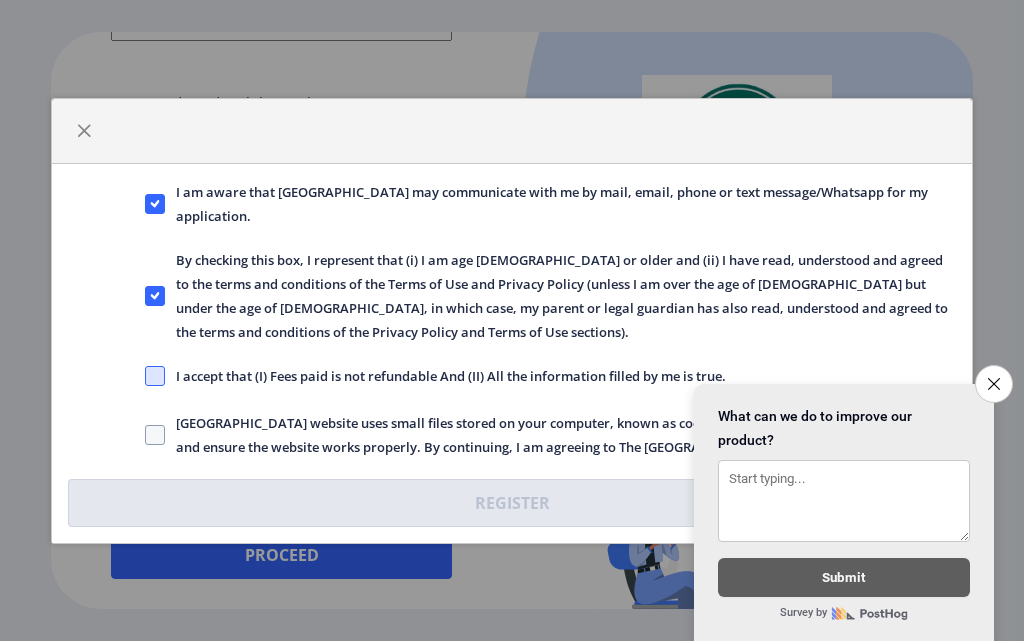 click 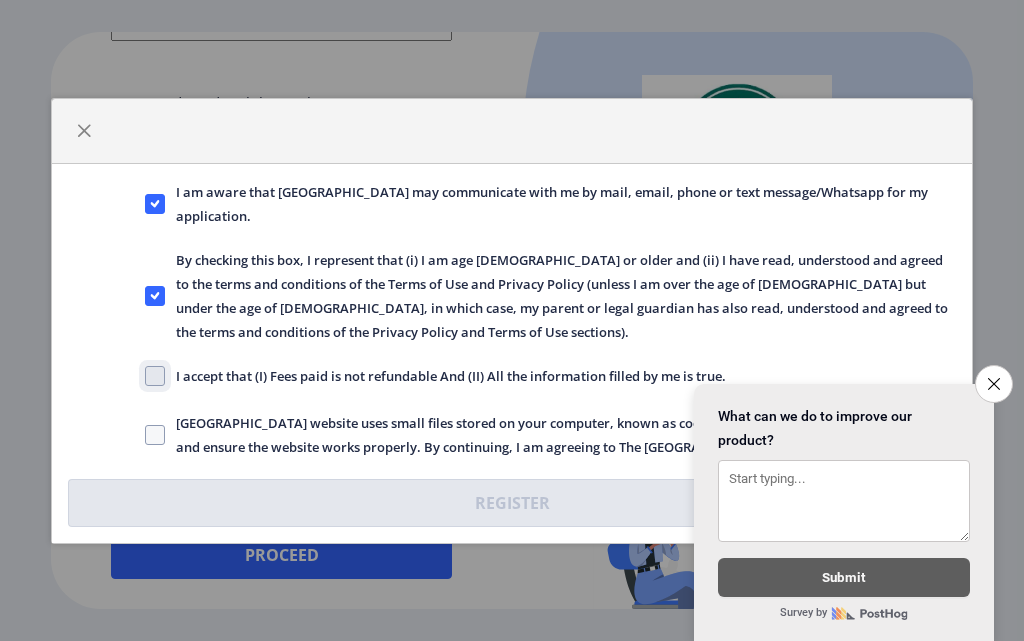 click on "I accept that (I) Fees paid is not refundable And (II) All the information filled by me is true." 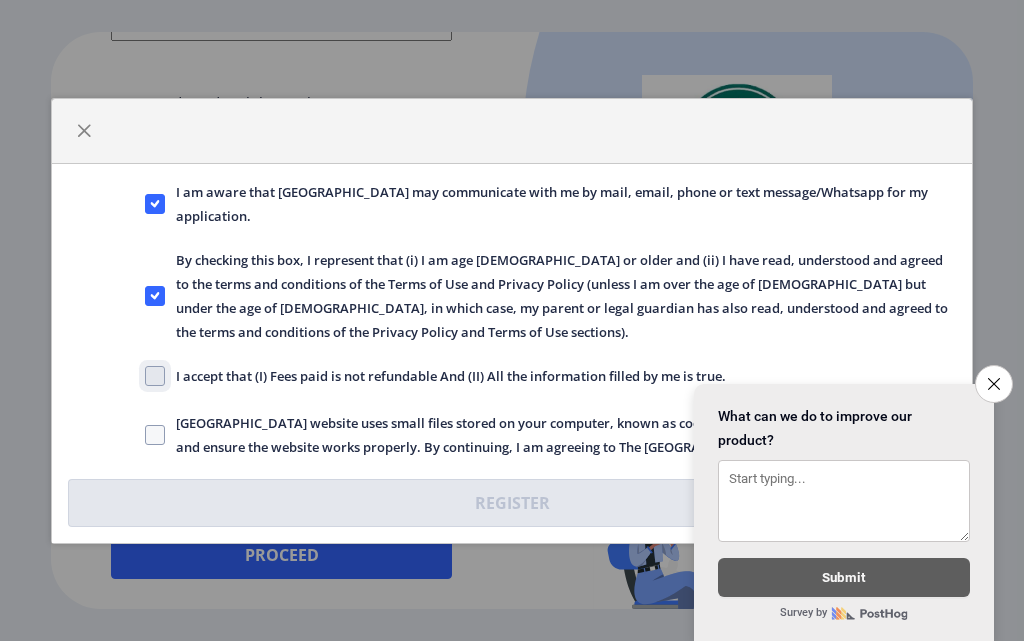 checkbox on "true" 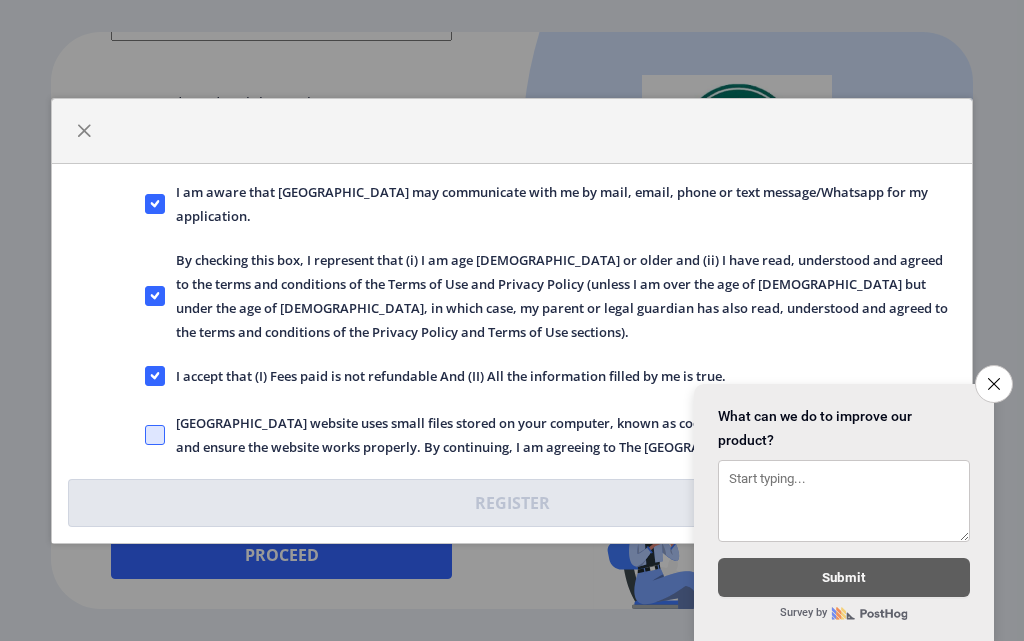click 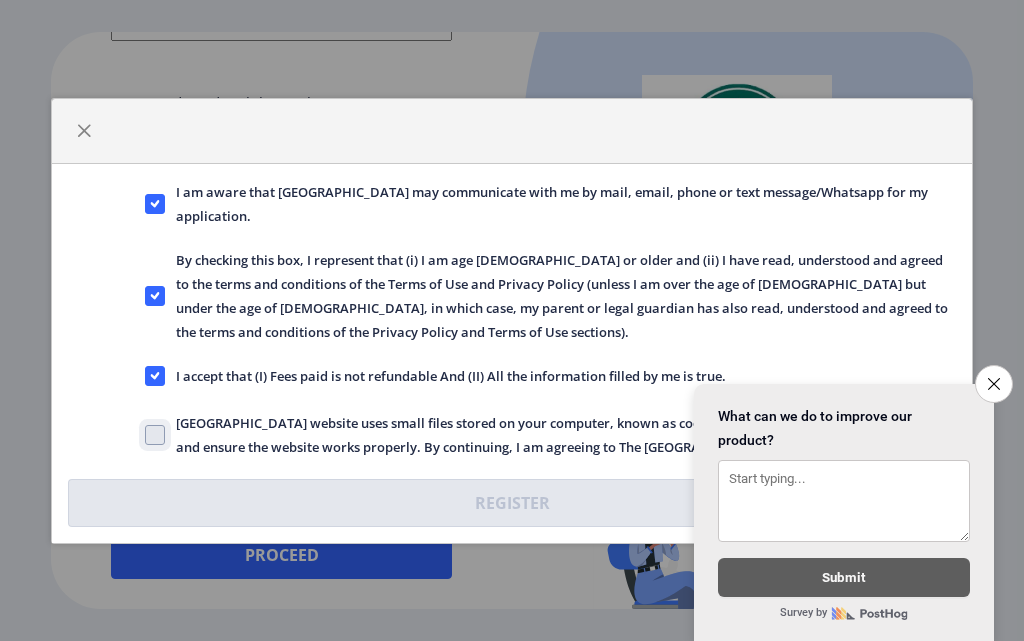 checkbox on "true" 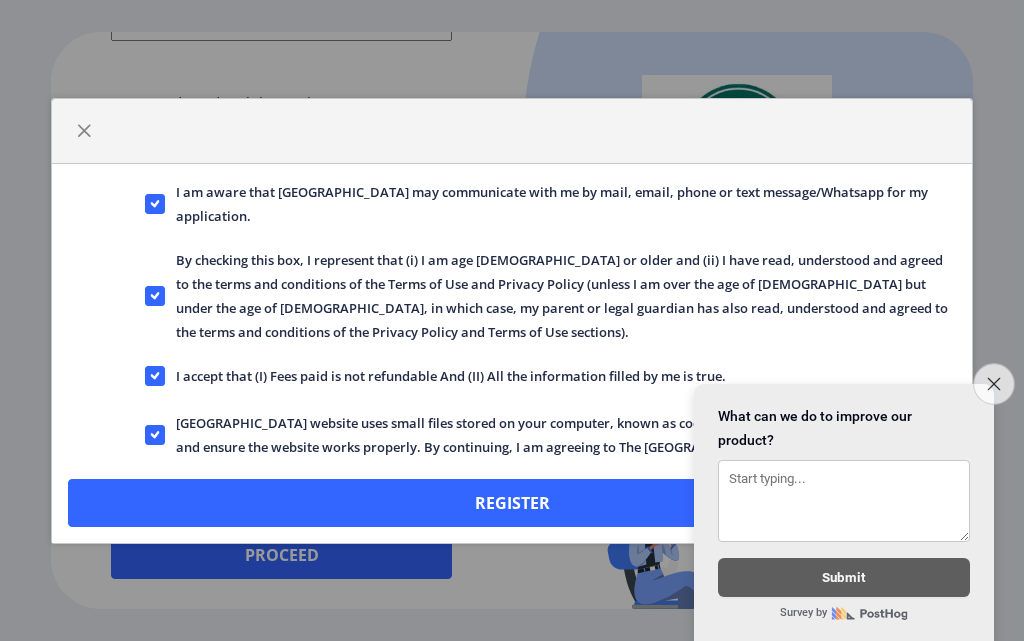 click on "Close survey" 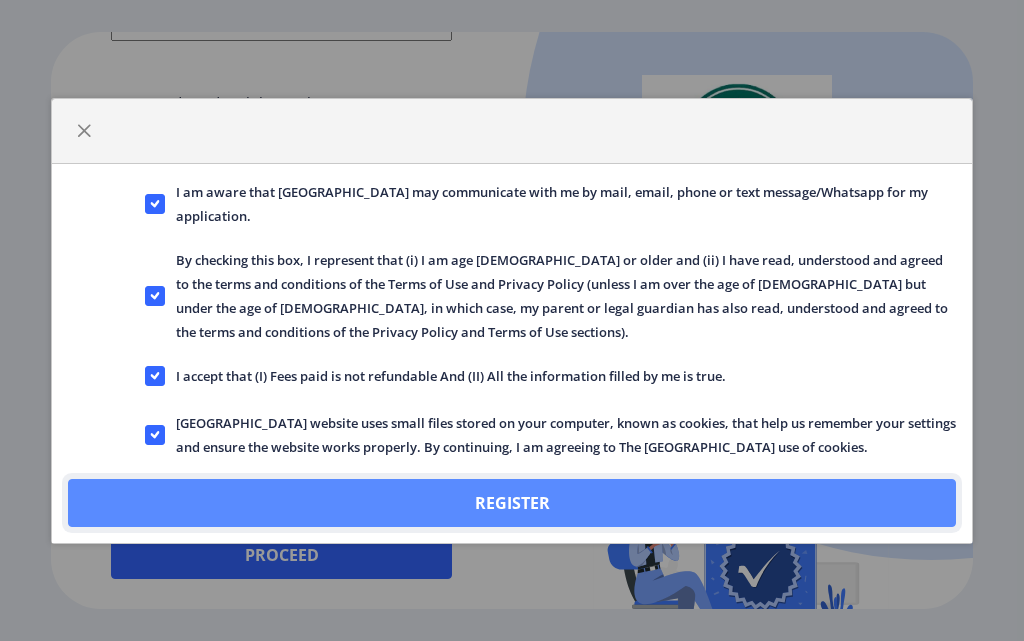 click on "Register" 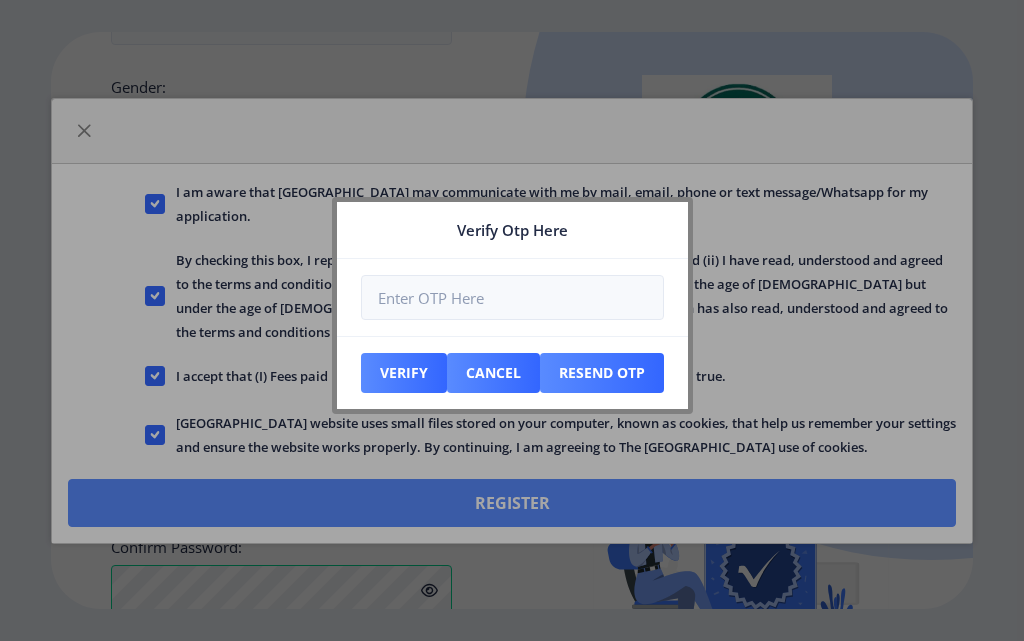 scroll, scrollTop: 977, scrollLeft: 0, axis: vertical 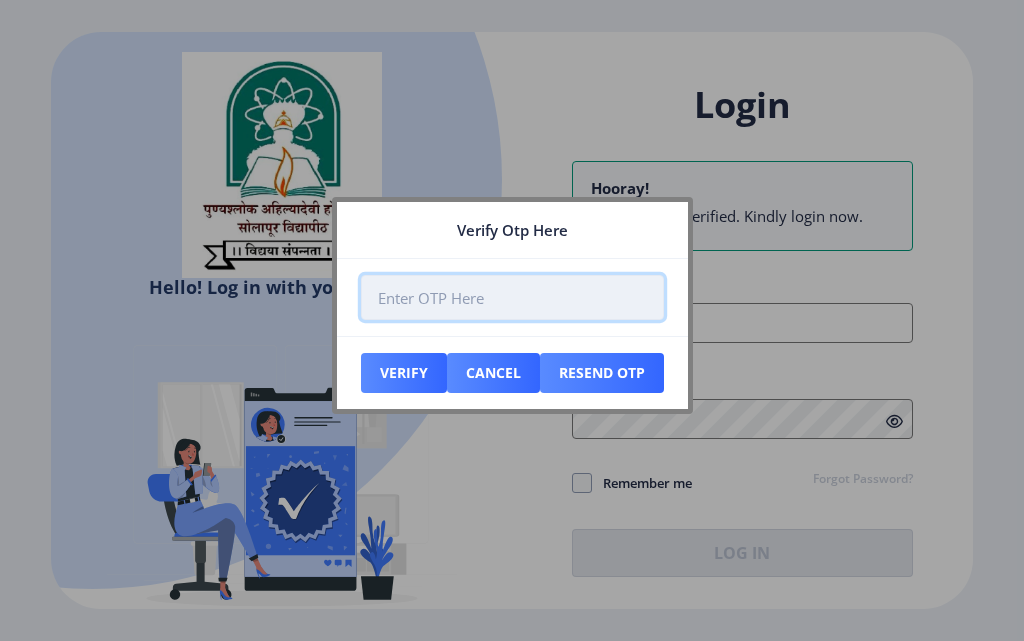 click at bounding box center [512, 297] 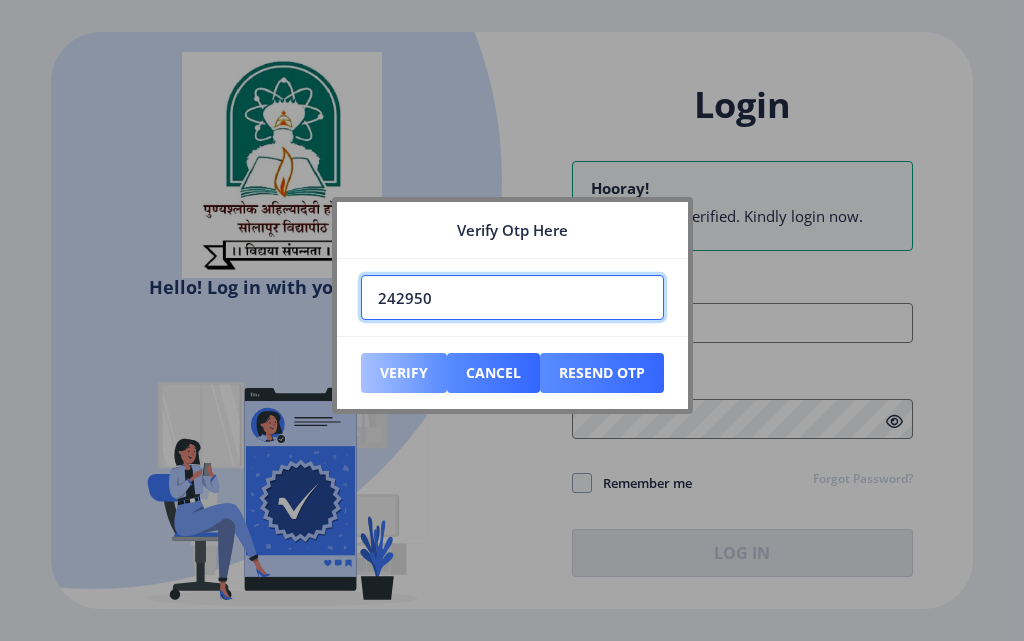 type on "242950" 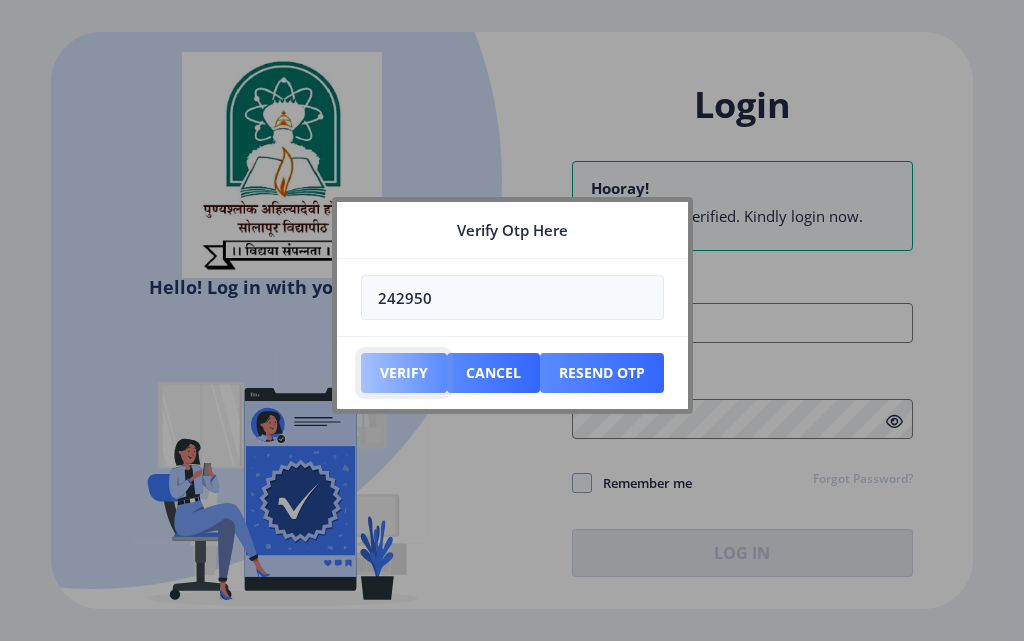 click on "Verify" at bounding box center (404, 373) 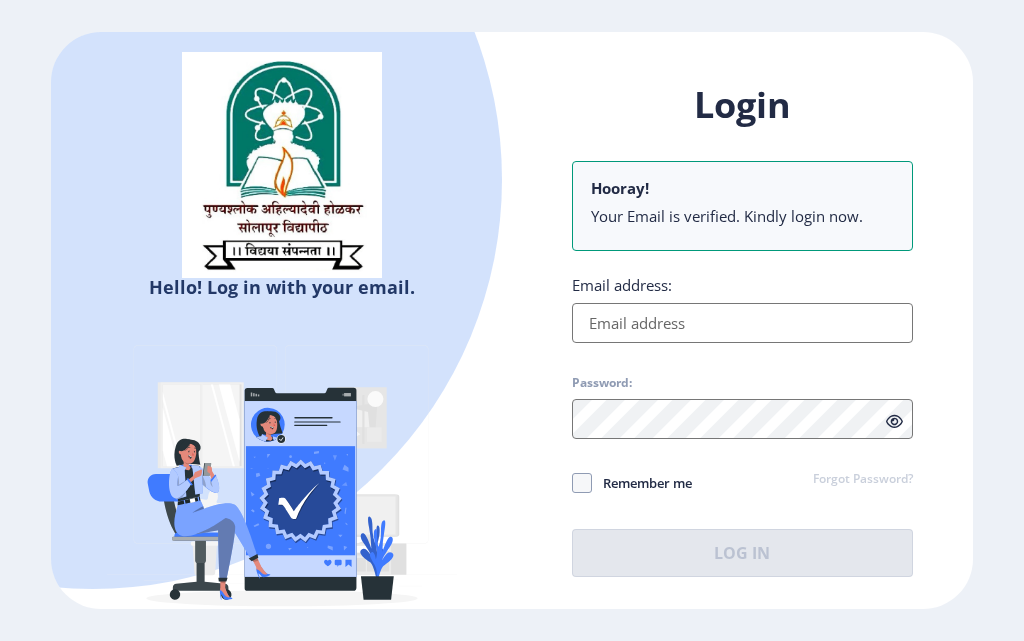 click on "Email address:" at bounding box center (742, 323) 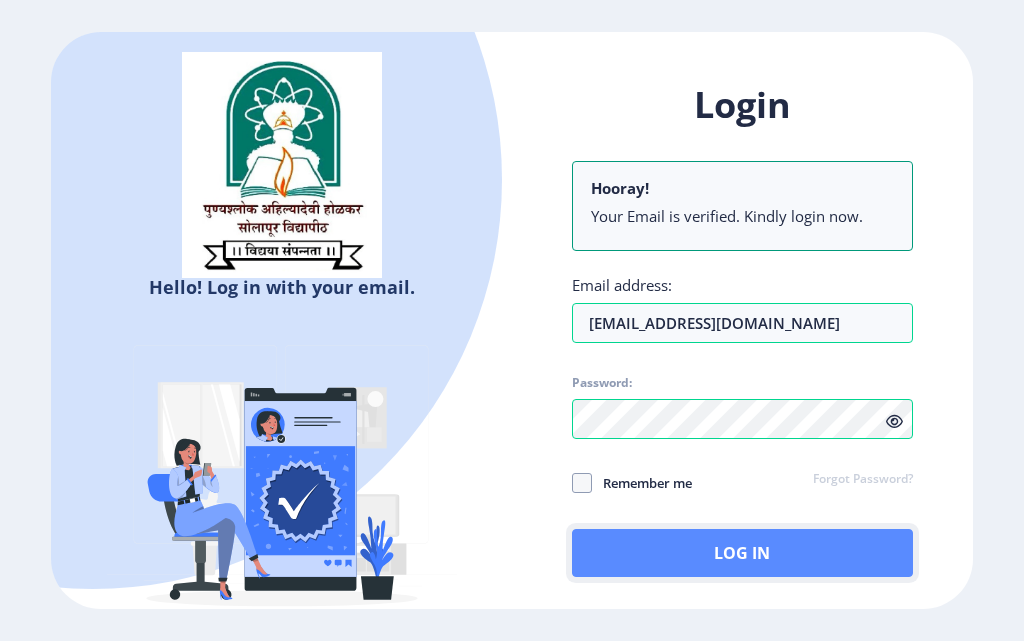 click on "Log In" 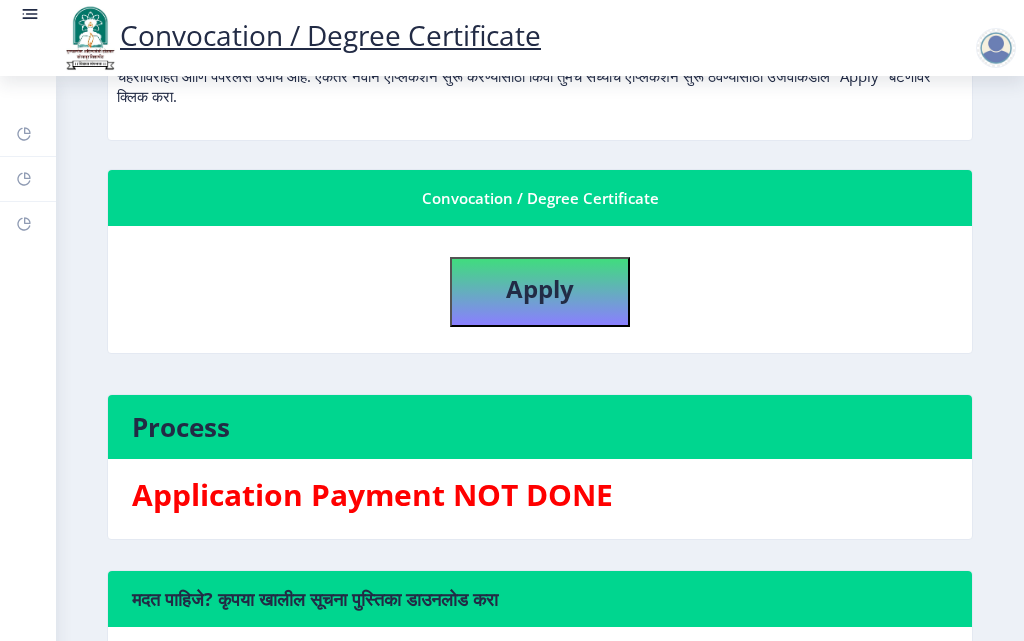 scroll, scrollTop: 300, scrollLeft: 0, axis: vertical 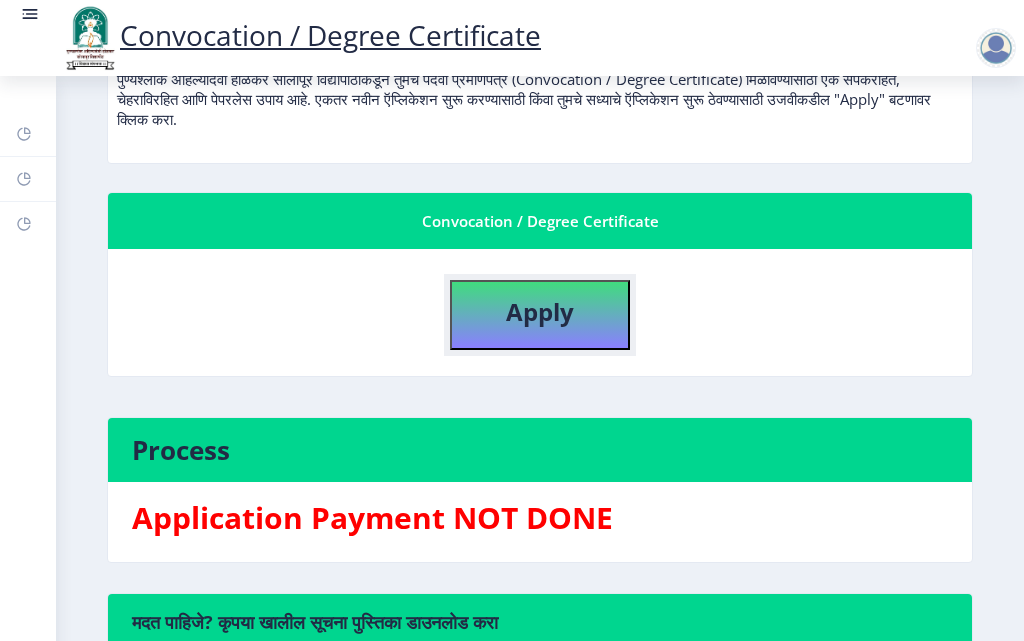 click on "Apply" 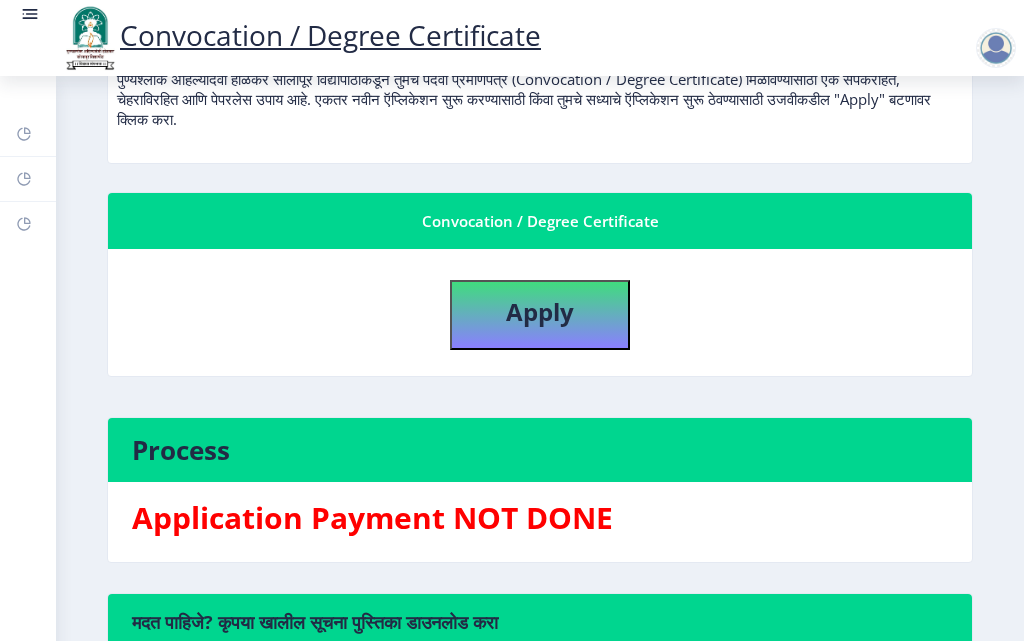 select 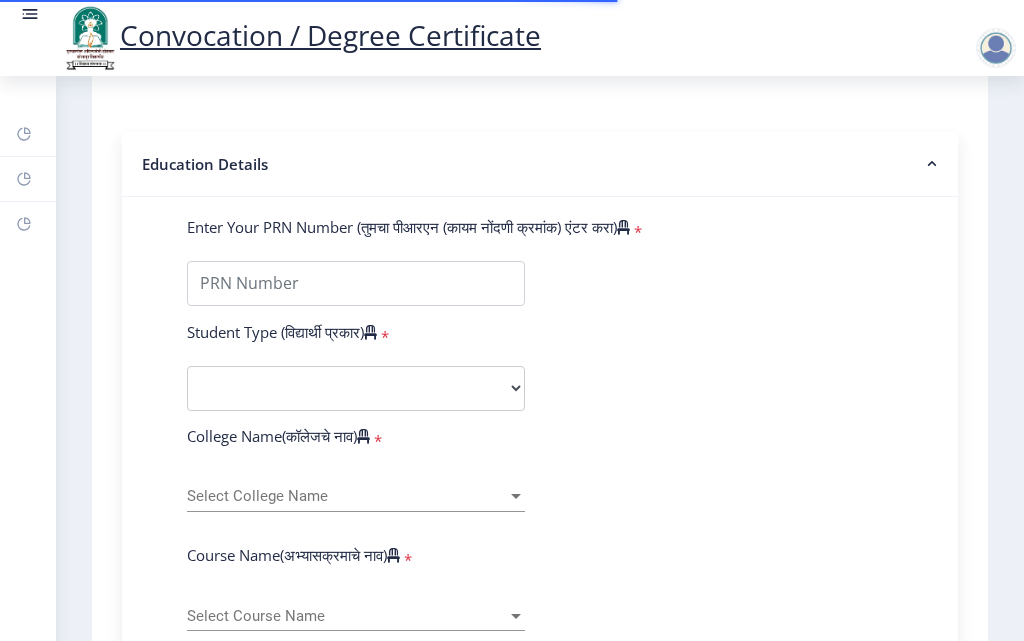 scroll, scrollTop: 400, scrollLeft: 0, axis: vertical 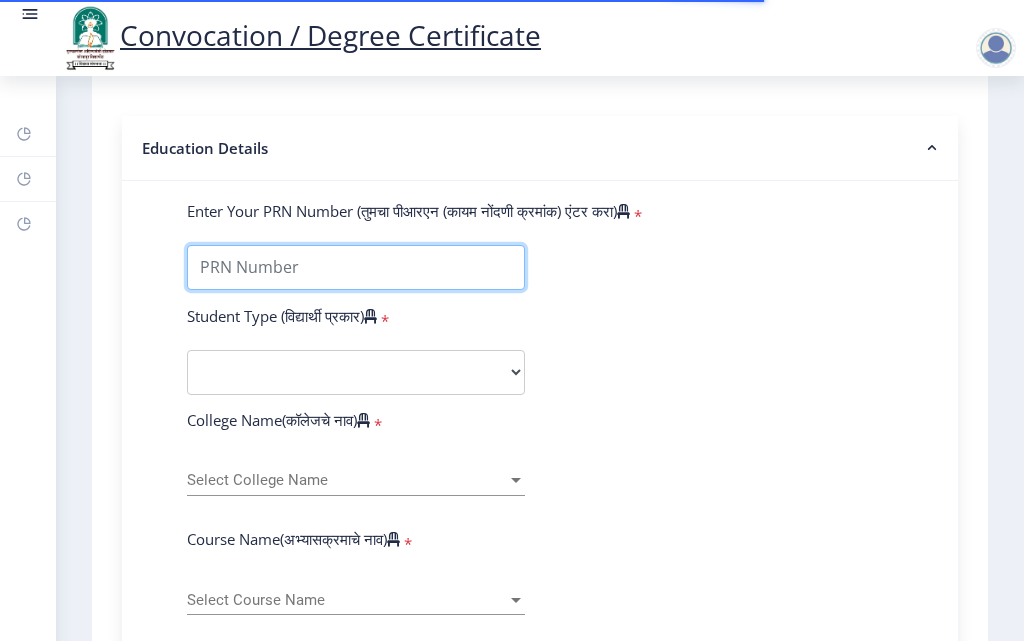 click on "Enter Your PRN Number (तुमचा पीआरएन (कायम नोंदणी क्रमांक) एंटर करा)" at bounding box center (356, 267) 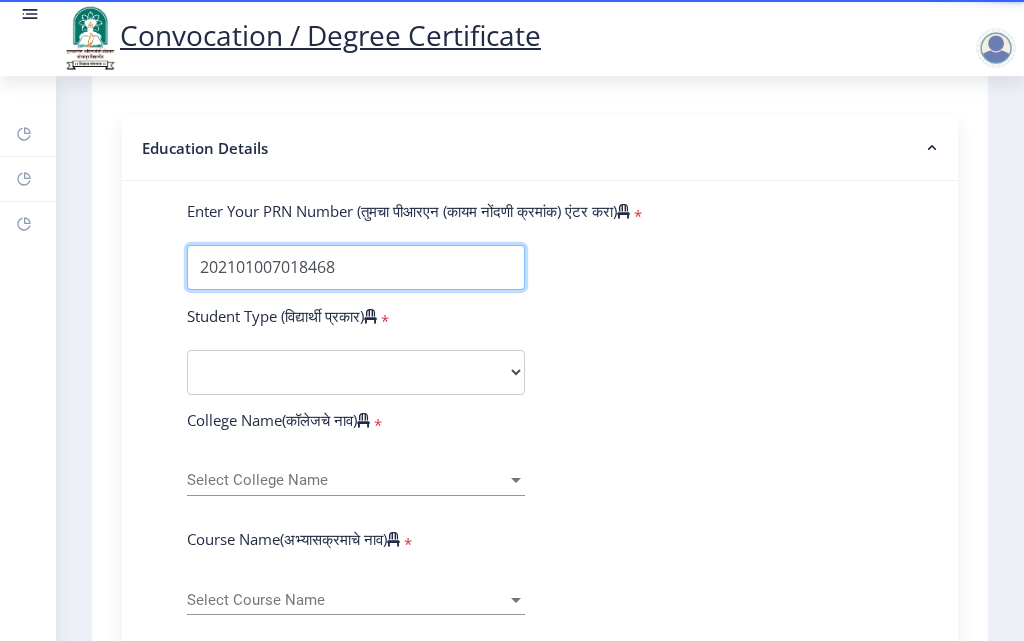 type on "202101007018468" 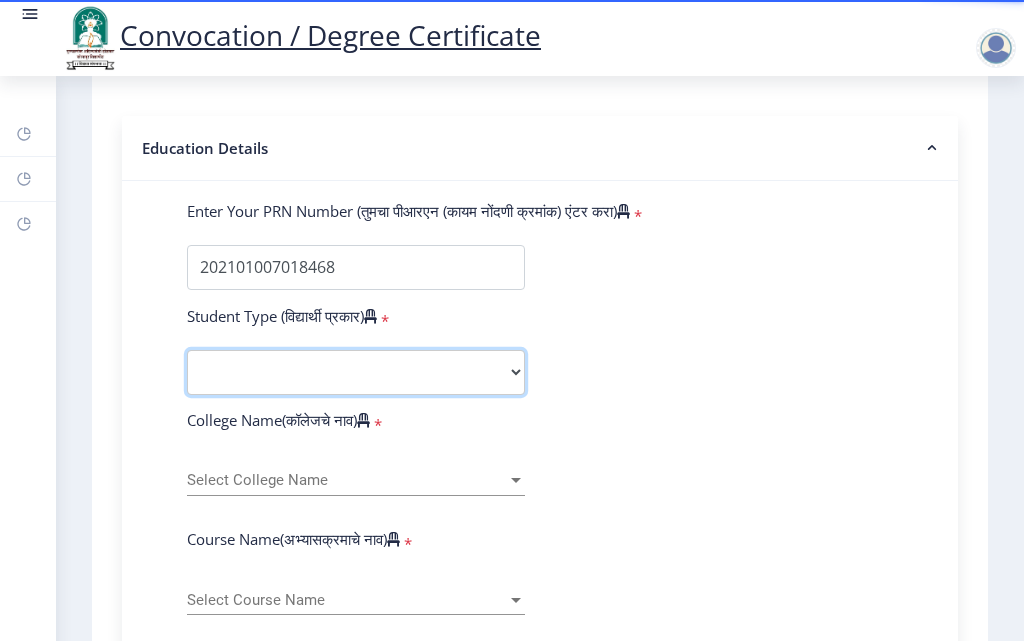 click on "Select Student Type Regular External" at bounding box center (356, 372) 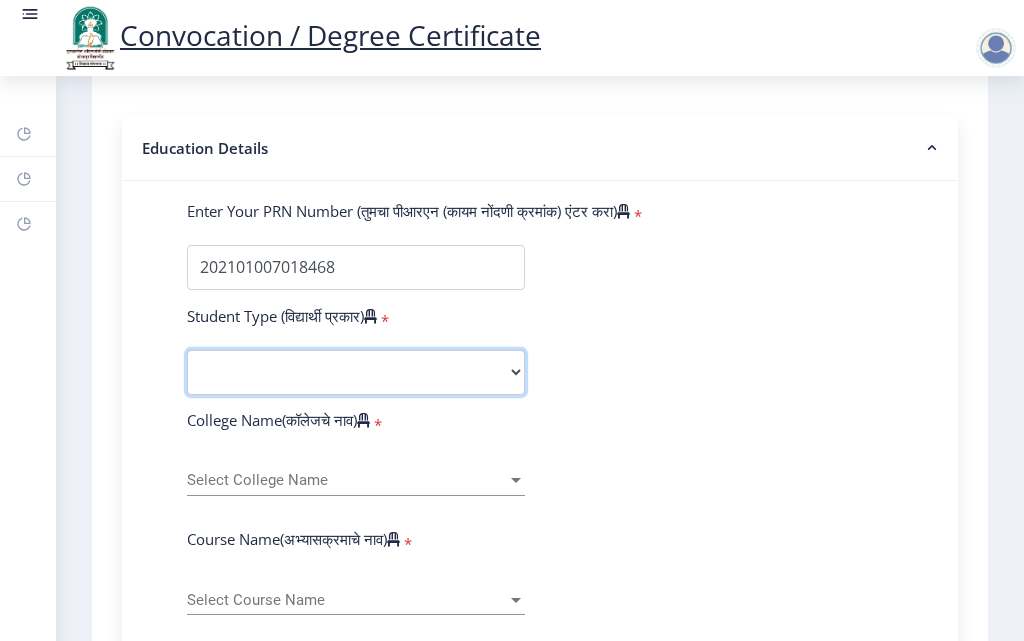 select on "Regular" 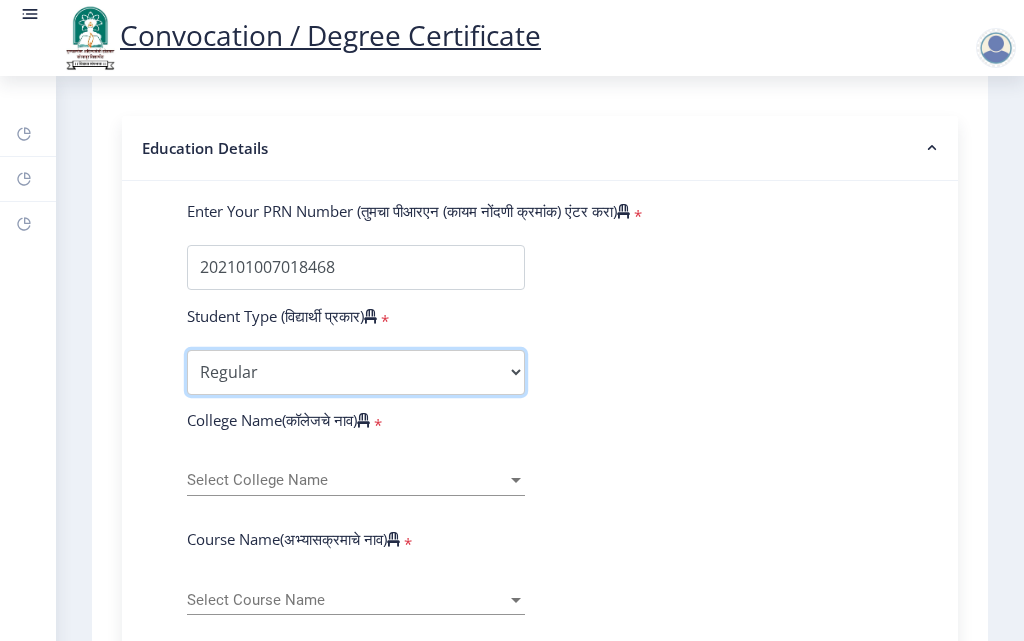 click on "Select Student Type Regular External" at bounding box center [356, 372] 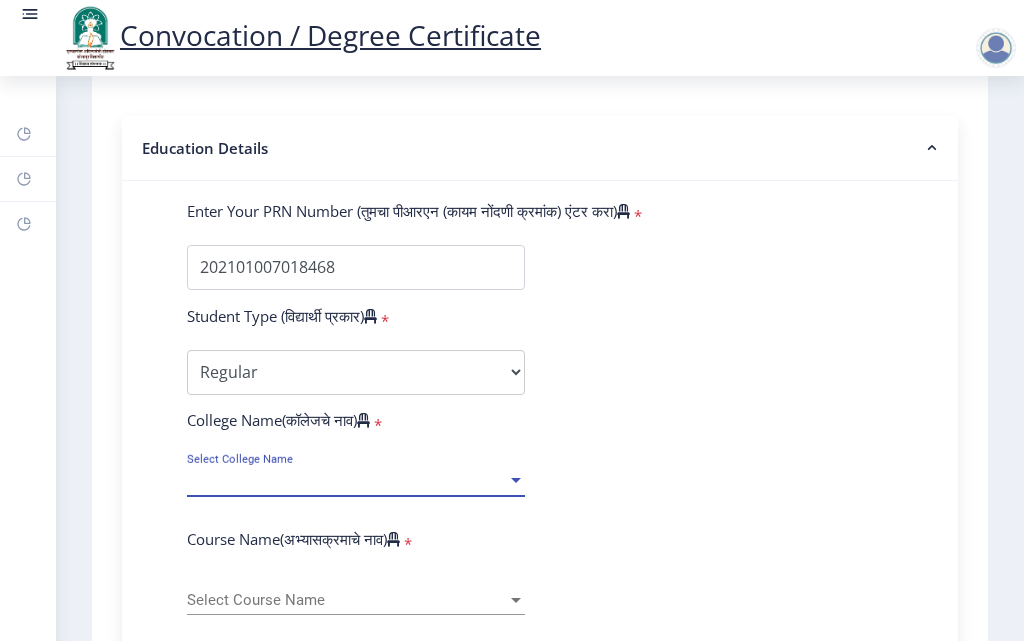 click on "Select College Name" at bounding box center [347, 480] 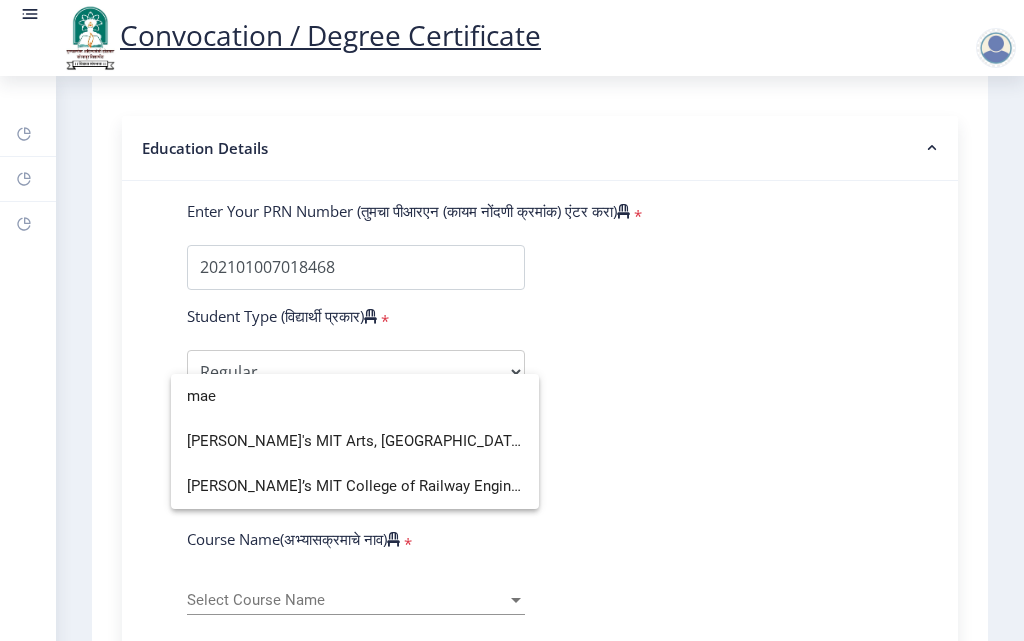 scroll, scrollTop: 0, scrollLeft: 0, axis: both 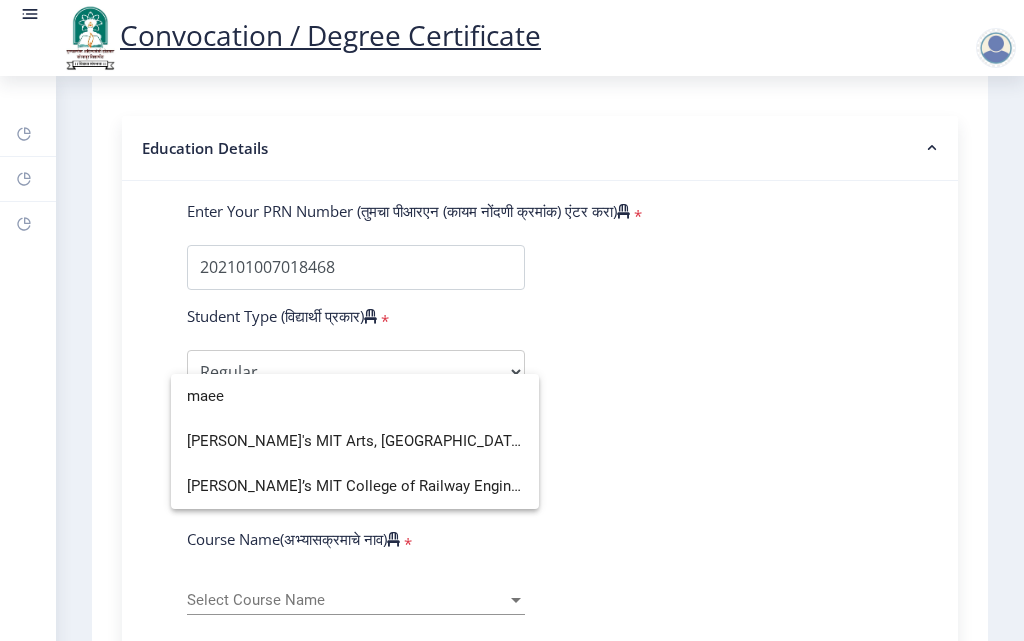 type on "maee" 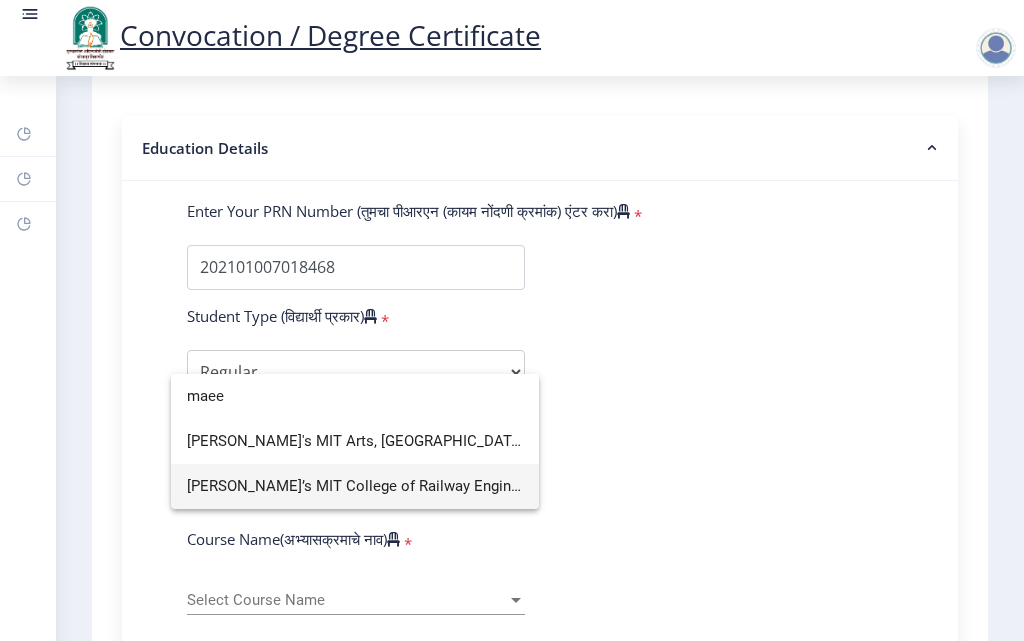click on "[PERSON_NAME]’s MIT College of Railway Engineering & Research, [GEOGRAPHIC_DATA] - [GEOGRAPHIC_DATA]" at bounding box center (355, 486) 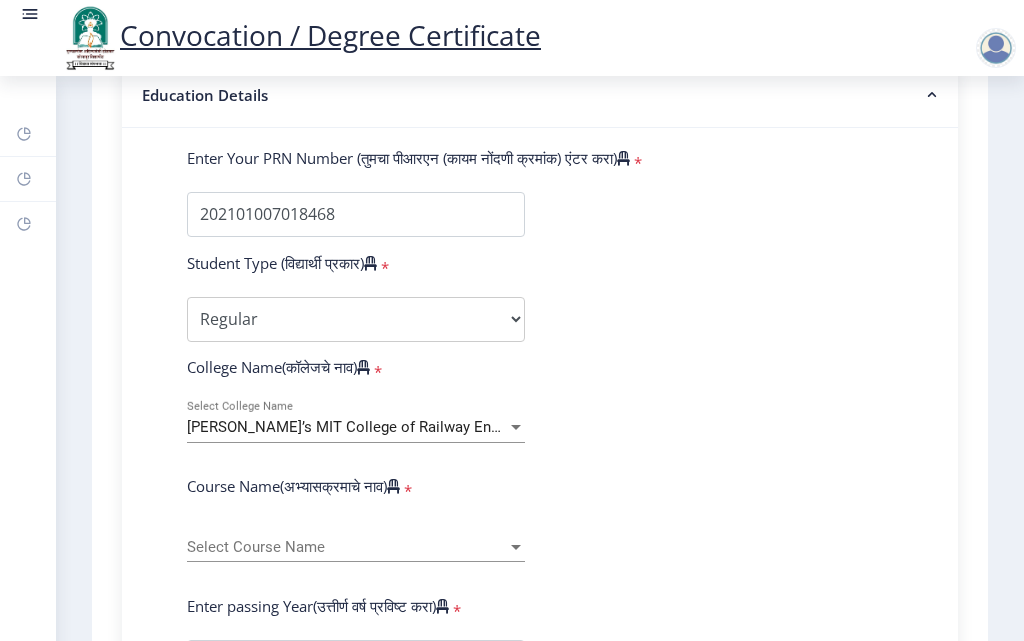 scroll, scrollTop: 500, scrollLeft: 0, axis: vertical 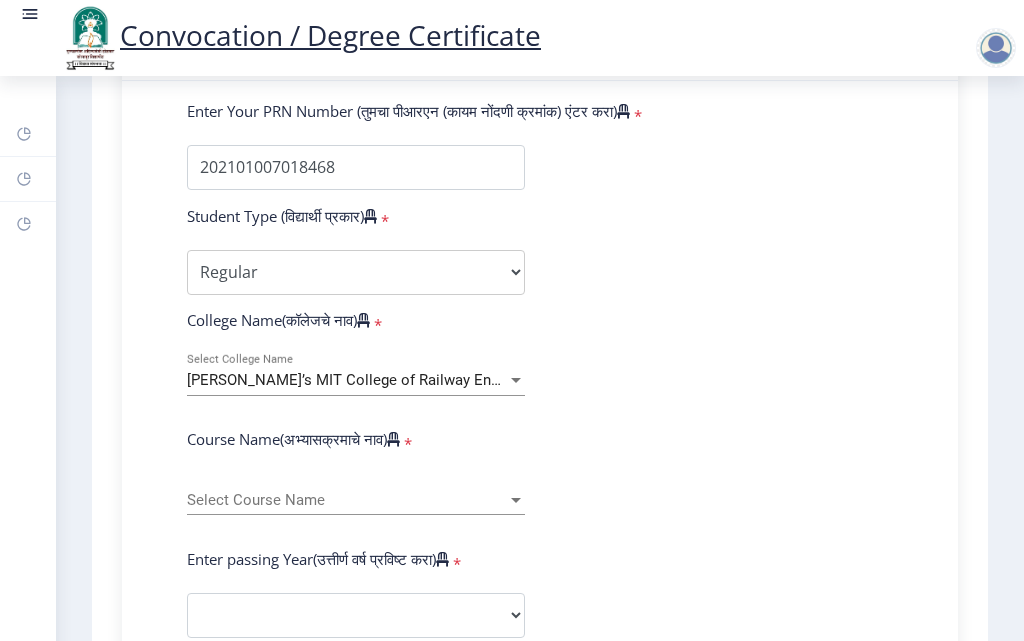 click on "Select Course Name Select Course Name" 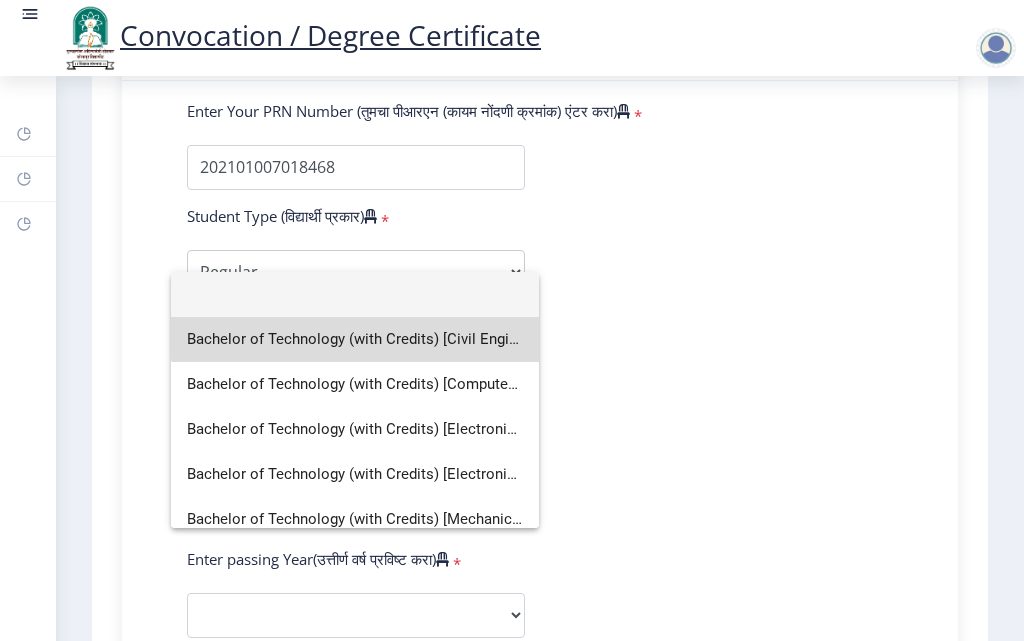 click on "Bachelor of Technology (with Credits) [Civil Engineering]" at bounding box center (355, 339) 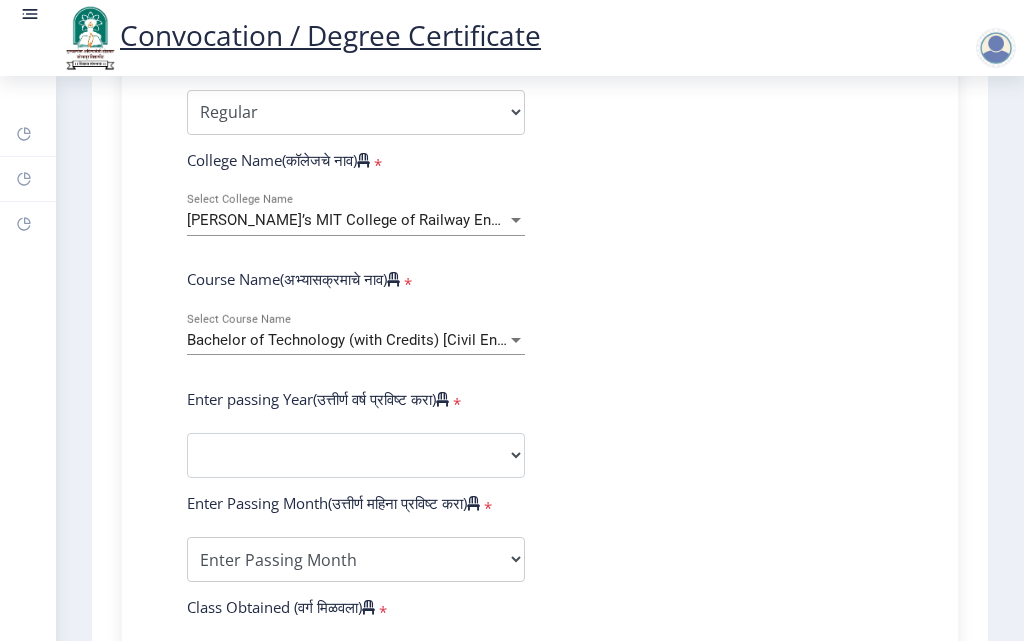 scroll, scrollTop: 700, scrollLeft: 0, axis: vertical 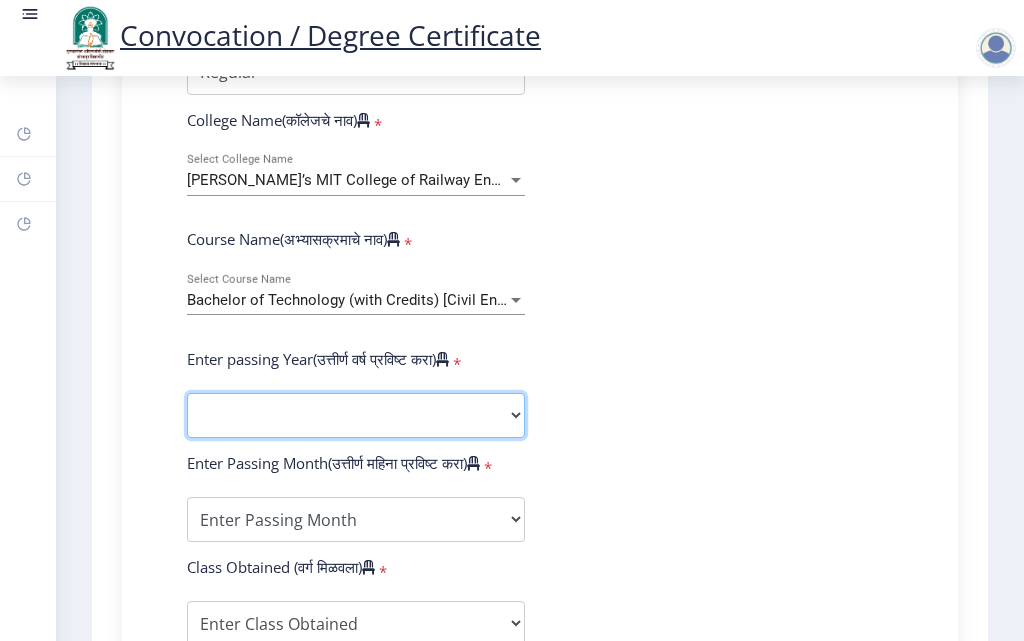 click on "2025   2024   2023   2022   2021   2020   2019   2018   2017   2016   2015   2014   2013   2012   2011   2010   2009   2008   2007   2006   2005   2004   2003   2002   2001   2000   1999   1998   1997   1996   1995   1994   1993   1992   1991   1990   1989   1988   1987   1986   1985   1984   1983   1982   1981   1980   1979   1978   1977   1976" 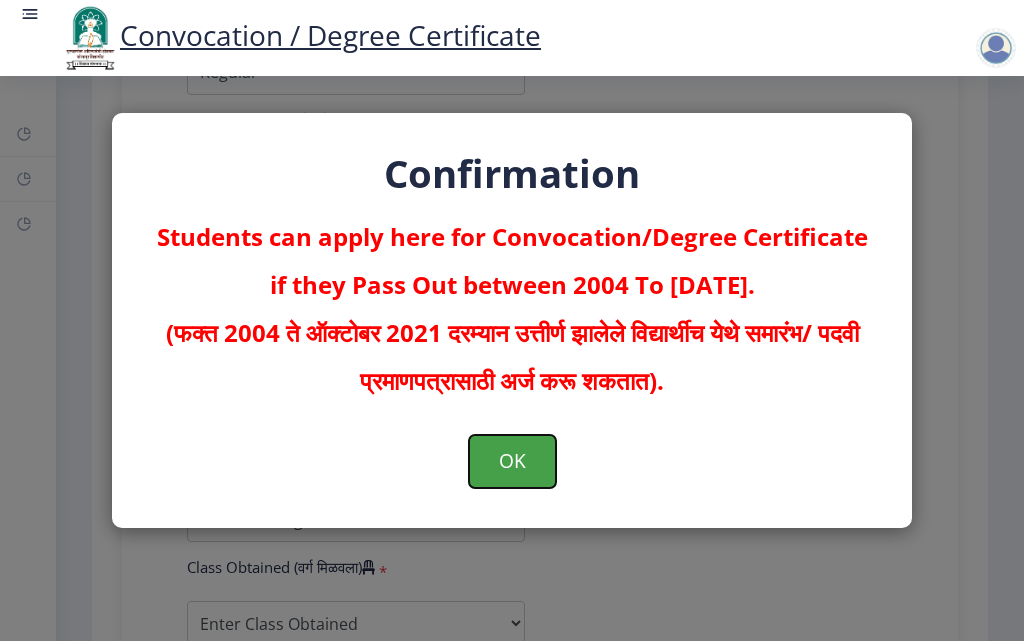 click on "OK" 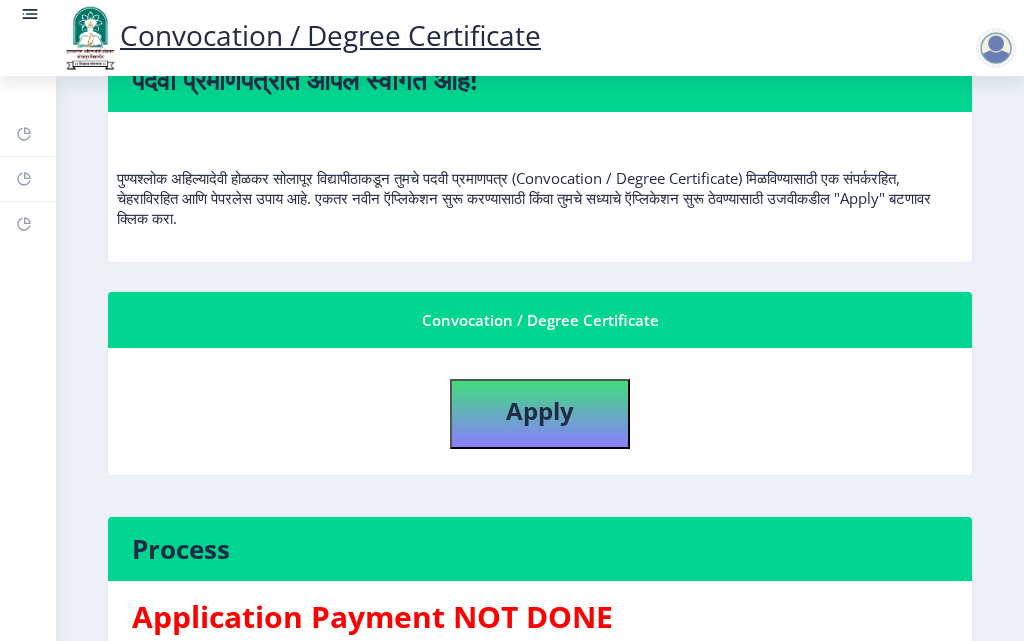 scroll, scrollTop: 200, scrollLeft: 0, axis: vertical 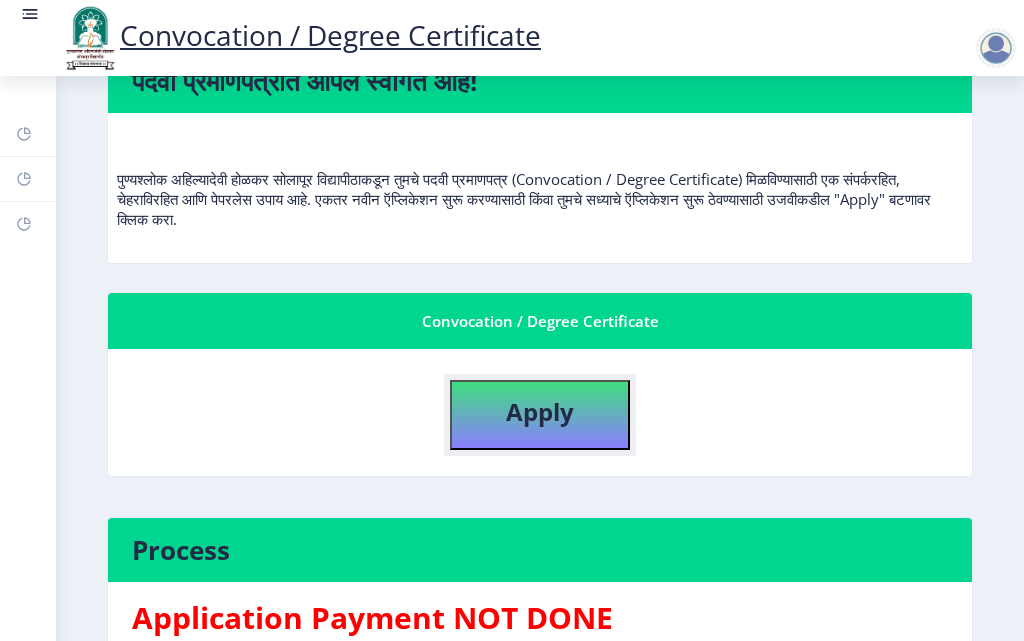 click on "Apply" 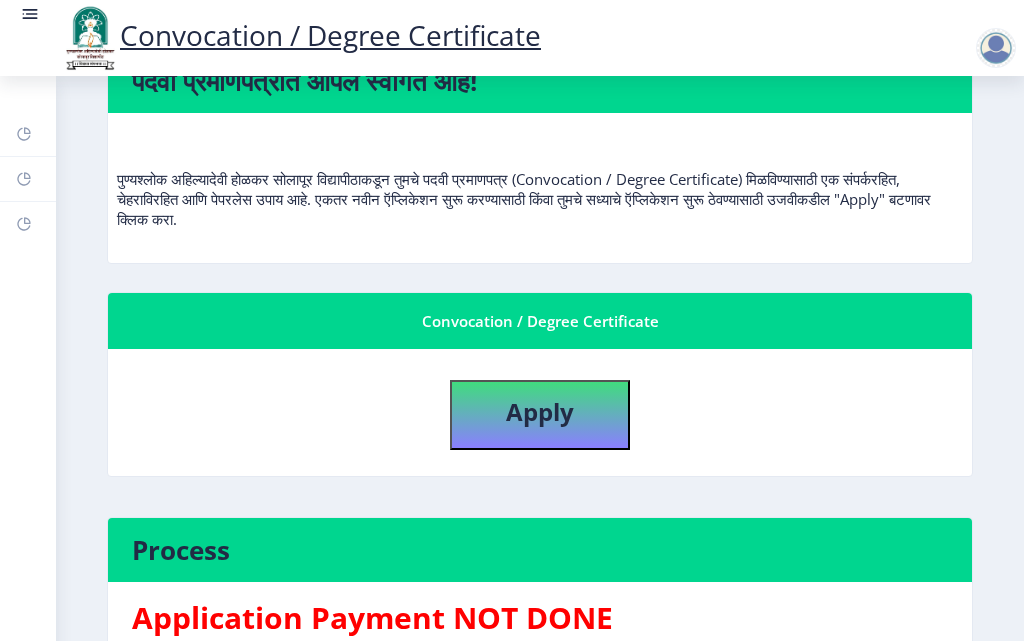 select 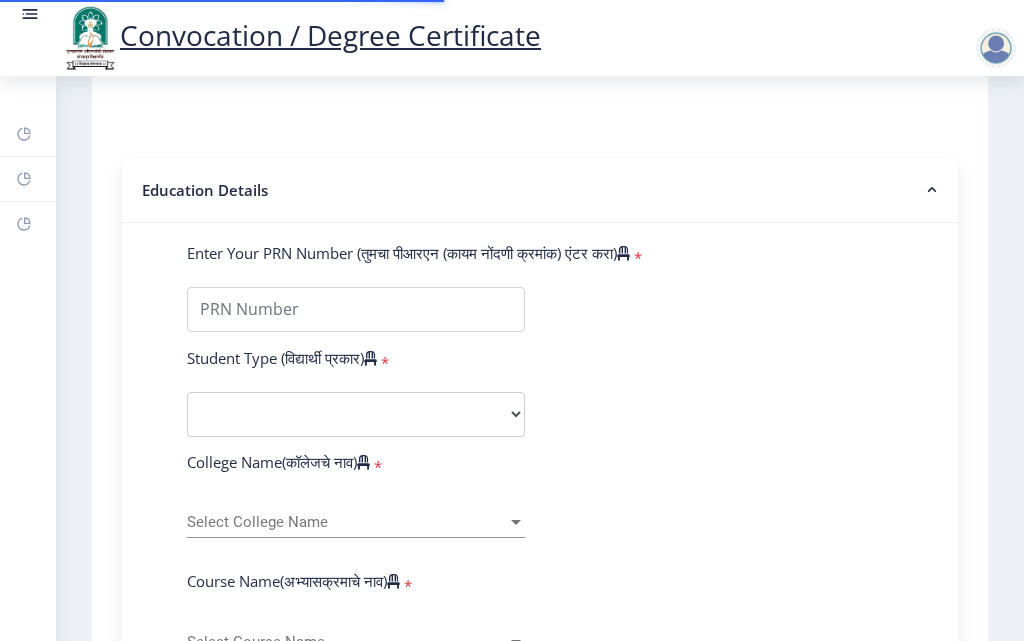 scroll, scrollTop: 500, scrollLeft: 0, axis: vertical 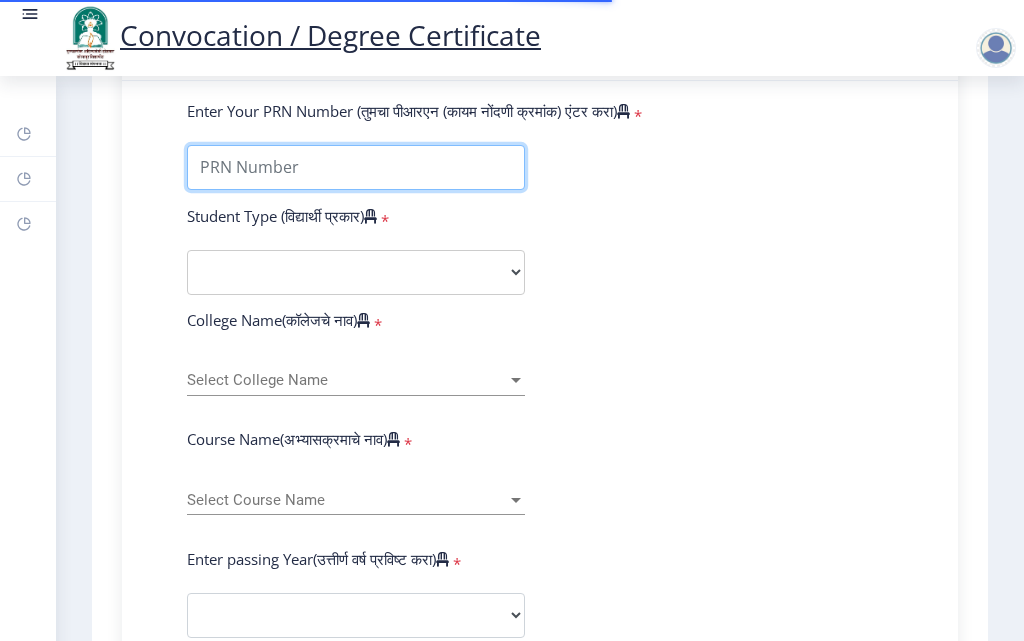 click on "Enter Your PRN Number (तुमचा पीआरएन (कायम नोंदणी क्रमांक) एंटर करा)" at bounding box center (356, 167) 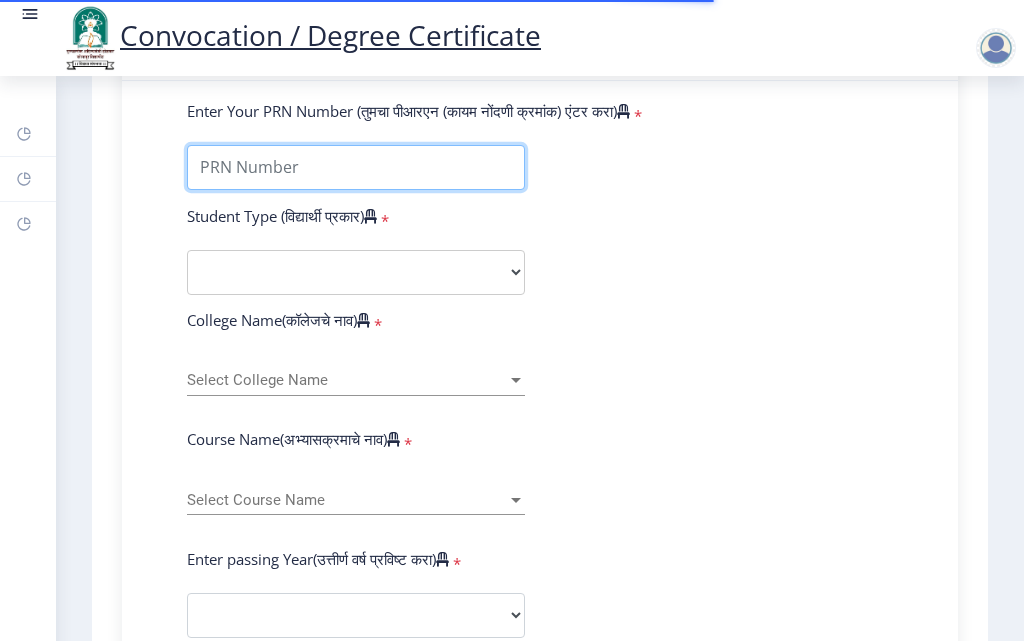 type on "202101007018468" 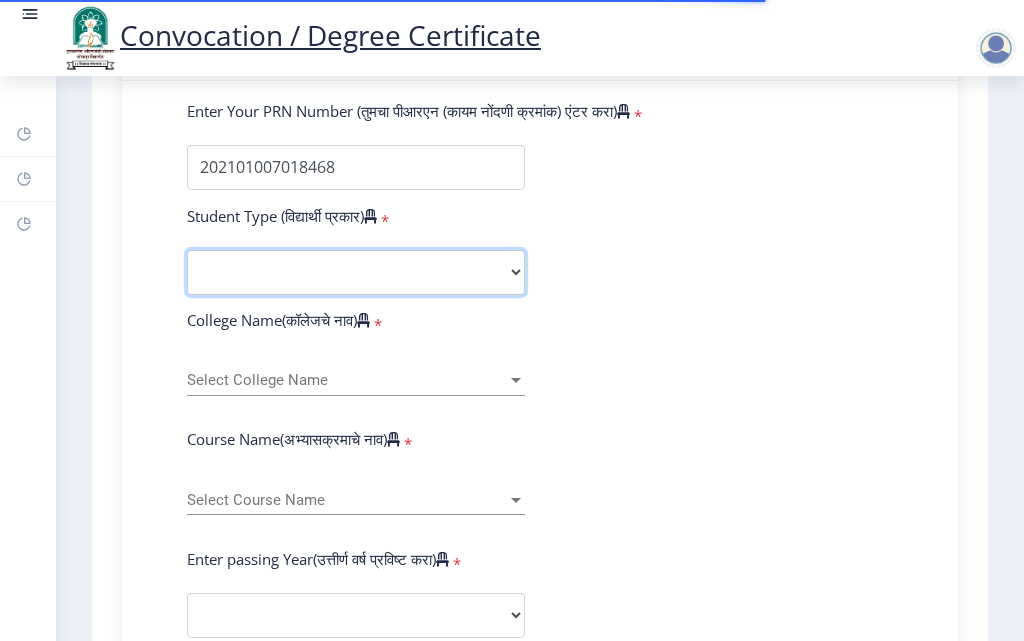 click on "Select Student Type Regular External" at bounding box center [356, 272] 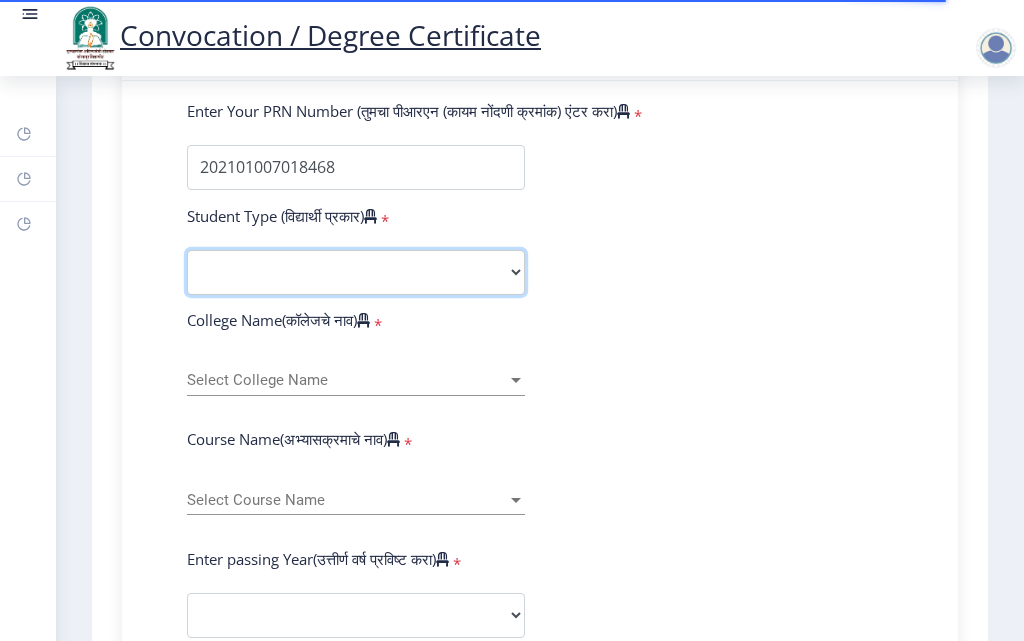 select on "Regular" 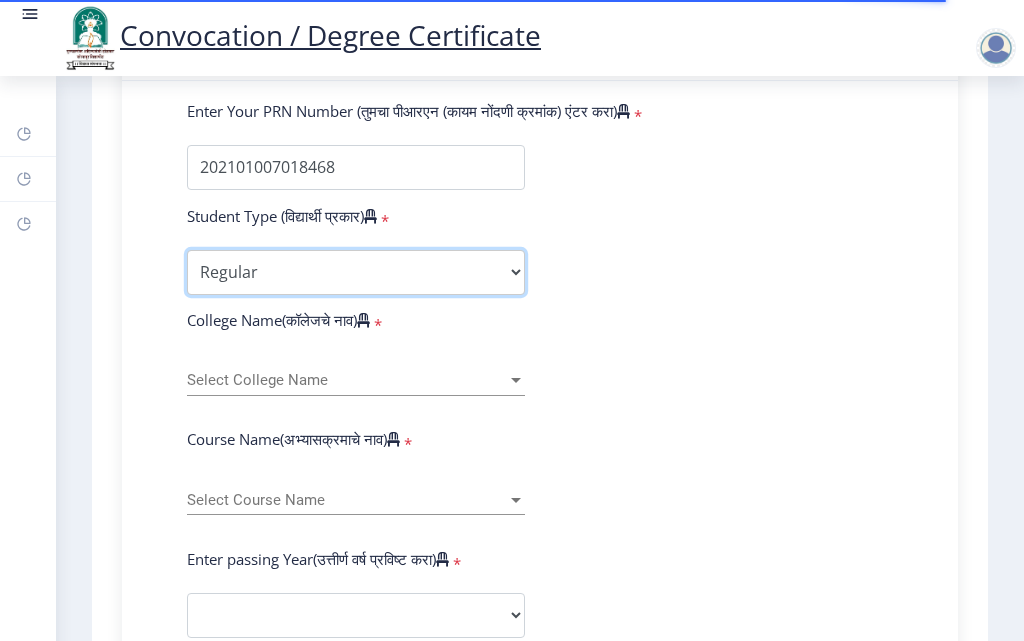 click on "Select Student Type Regular External" at bounding box center (356, 272) 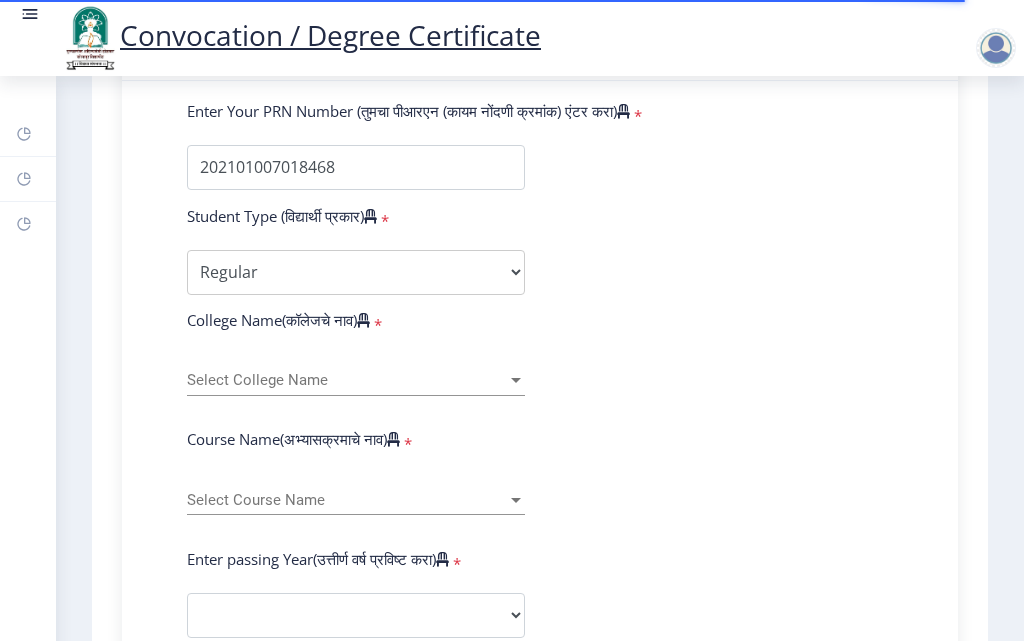 click on "Select College Name" at bounding box center (347, 380) 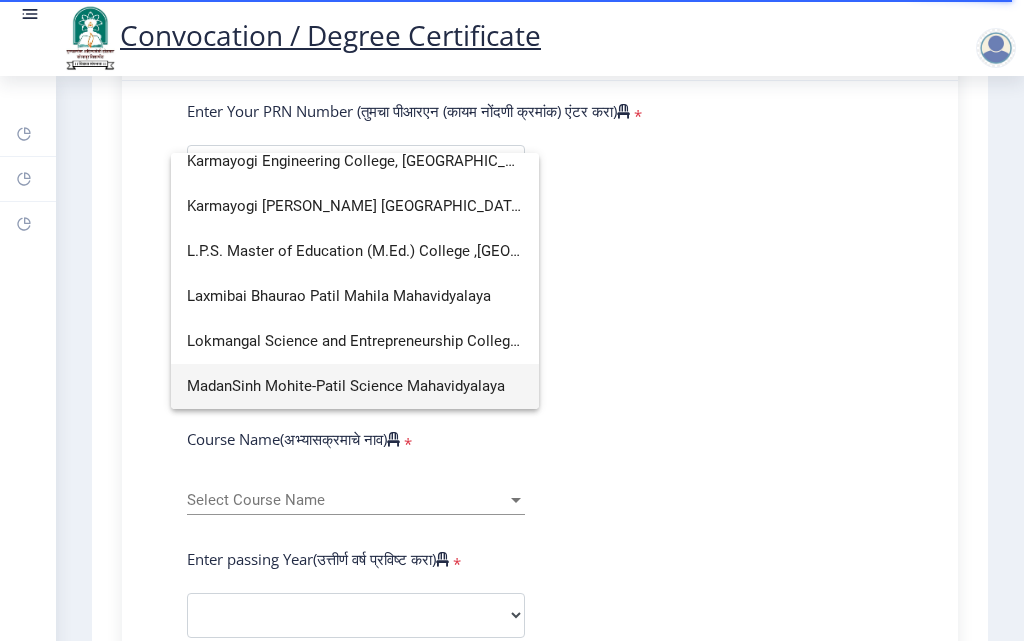 scroll, scrollTop: 0, scrollLeft: 0, axis: both 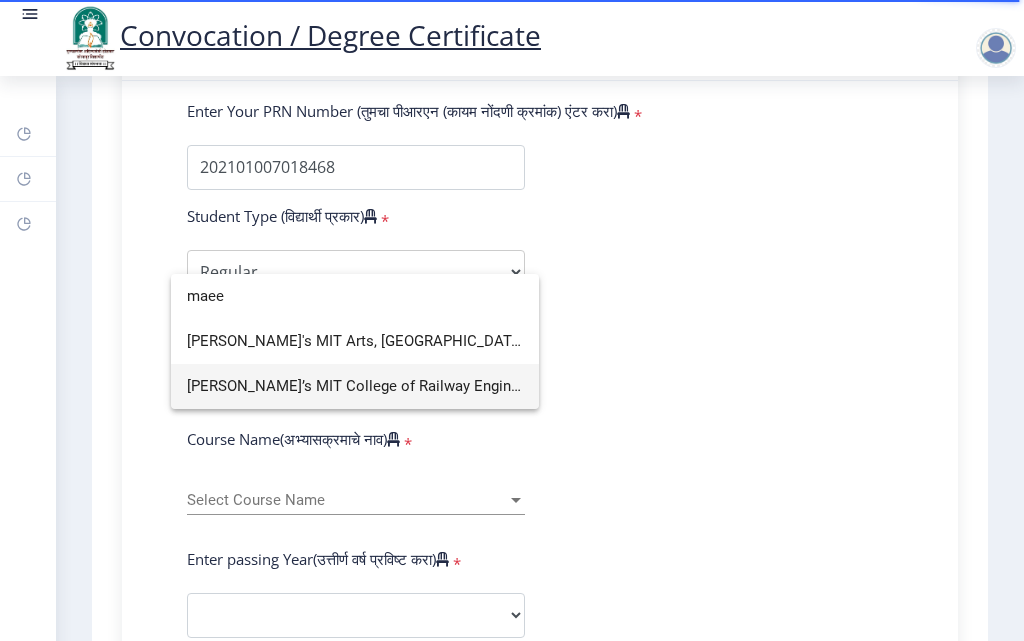type on "maee" 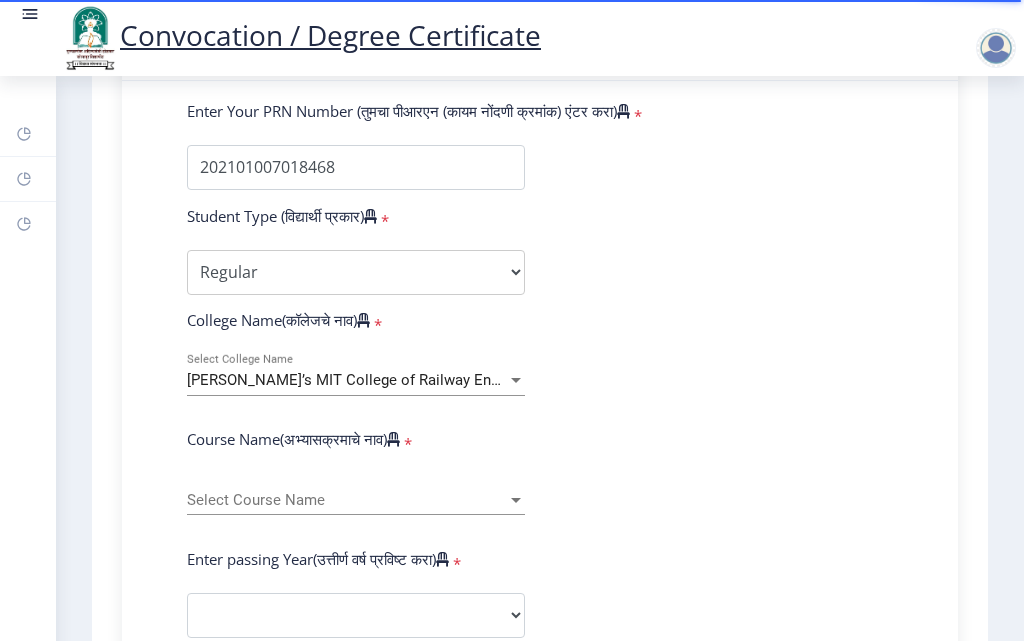 click on "Select Course Name" at bounding box center (347, 500) 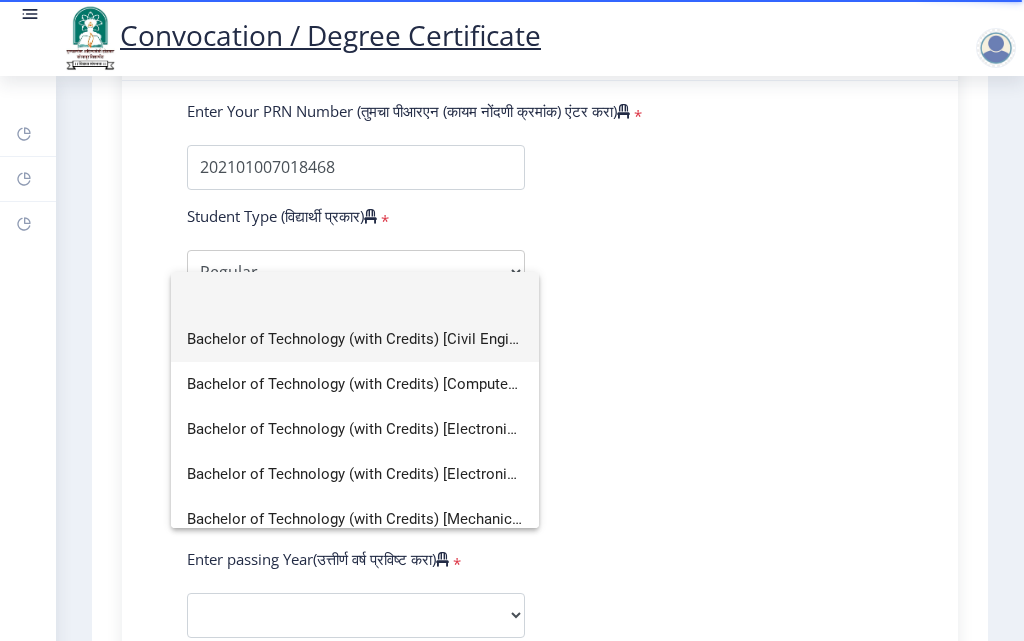 click on "Bachelor of Technology (with Credits) [Civil Engineering]" at bounding box center [355, 339] 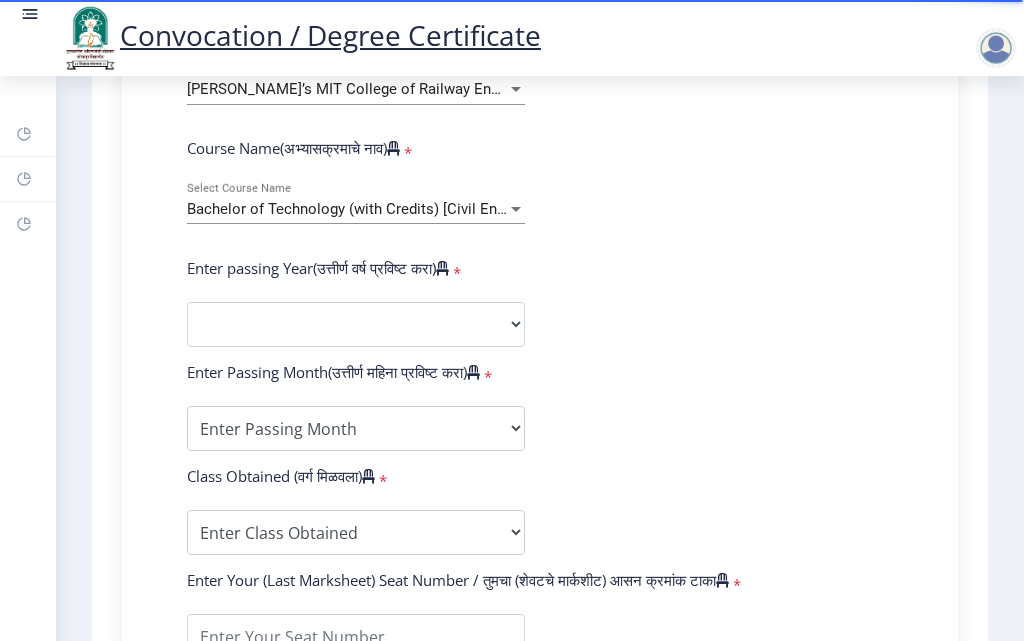 scroll, scrollTop: 800, scrollLeft: 0, axis: vertical 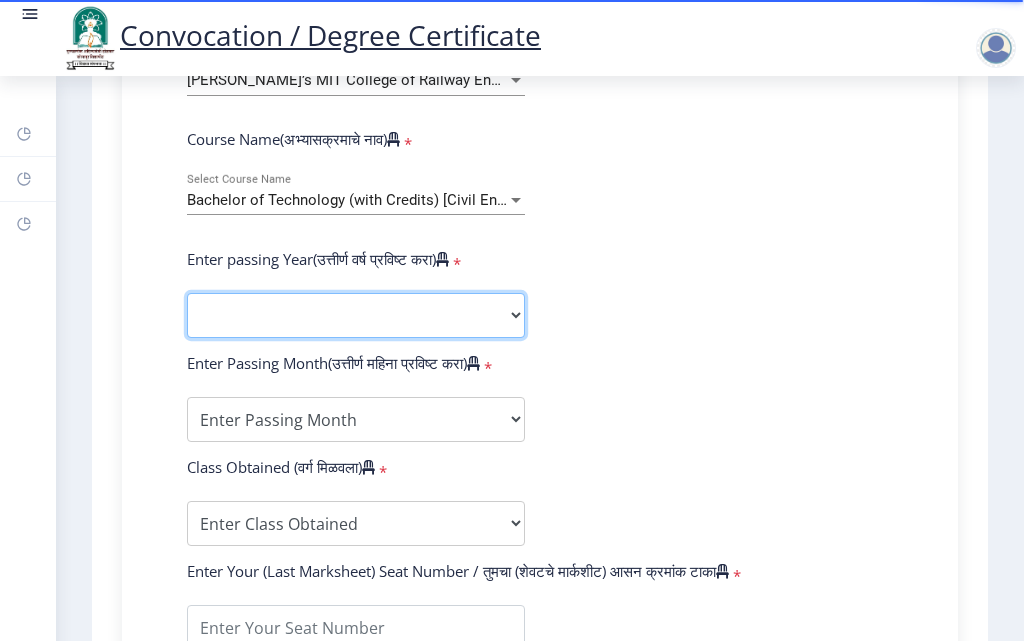 click on "2025   2024   2023   2022   2021   2020   2019   2018   2017   2016   2015   2014   2013   2012   2011   2010   2009   2008   2007   2006   2005   2004   2003   2002   2001   2000   1999   1998   1997   1996   1995   1994   1993   1992   1991   1990   1989   1988   1987   1986   1985   1984   1983   1982   1981   1980   1979   1978   1977   1976" 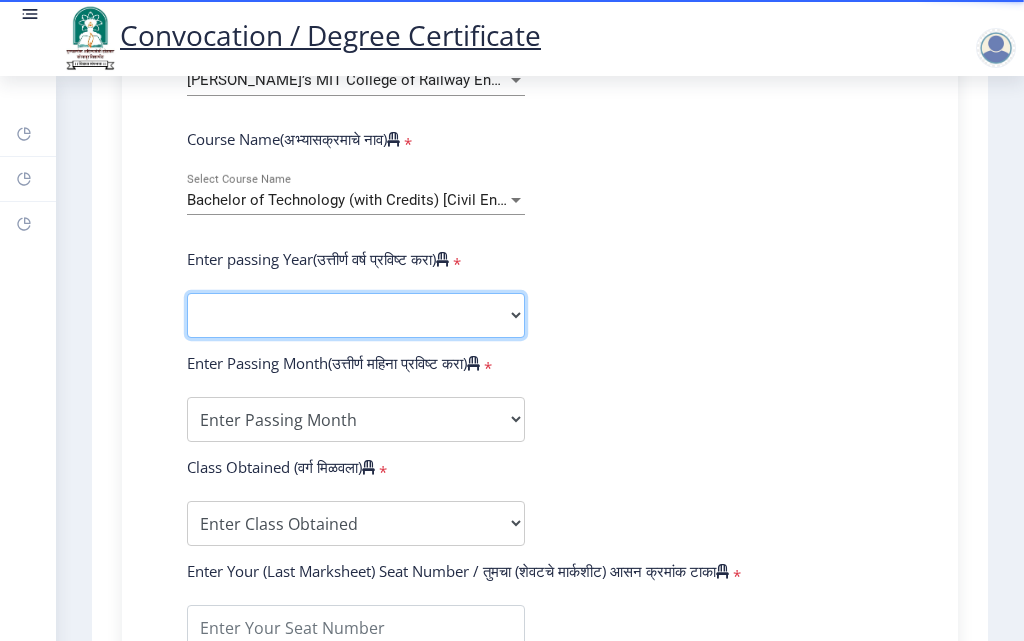 select on "2025" 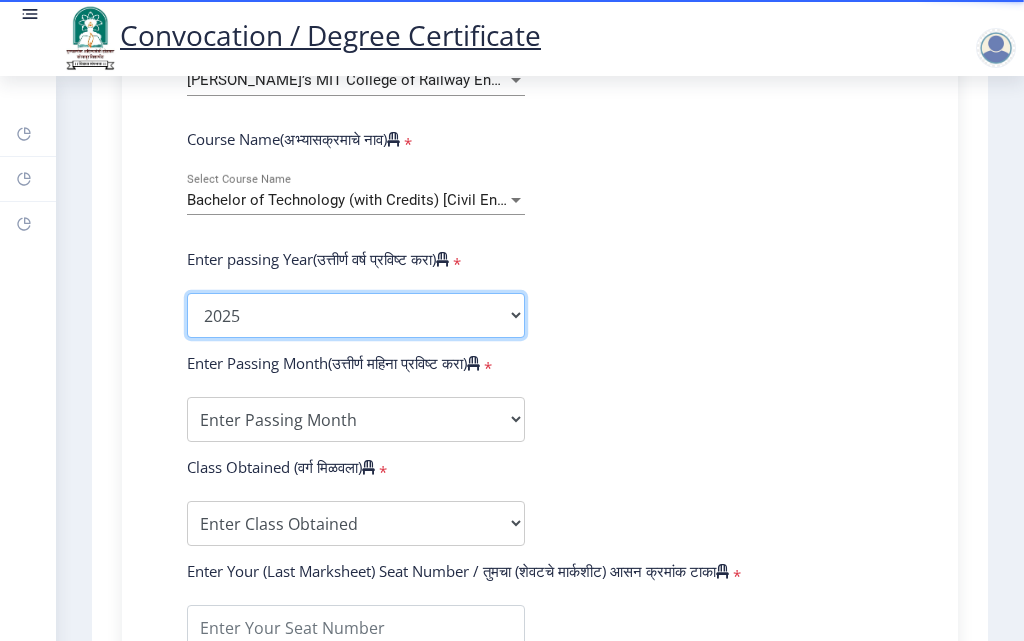 click on "2025   2024   2023   2022   2021   2020   2019   2018   2017   2016   2015   2014   2013   2012   2011   2010   2009   2008   2007   2006   2005   2004   2003   2002   2001   2000   1999   1998   1997   1996   1995   1994   1993   1992   1991   1990   1989   1988   1987   1986   1985   1984   1983   1982   1981   1980   1979   1978   1977   1976" 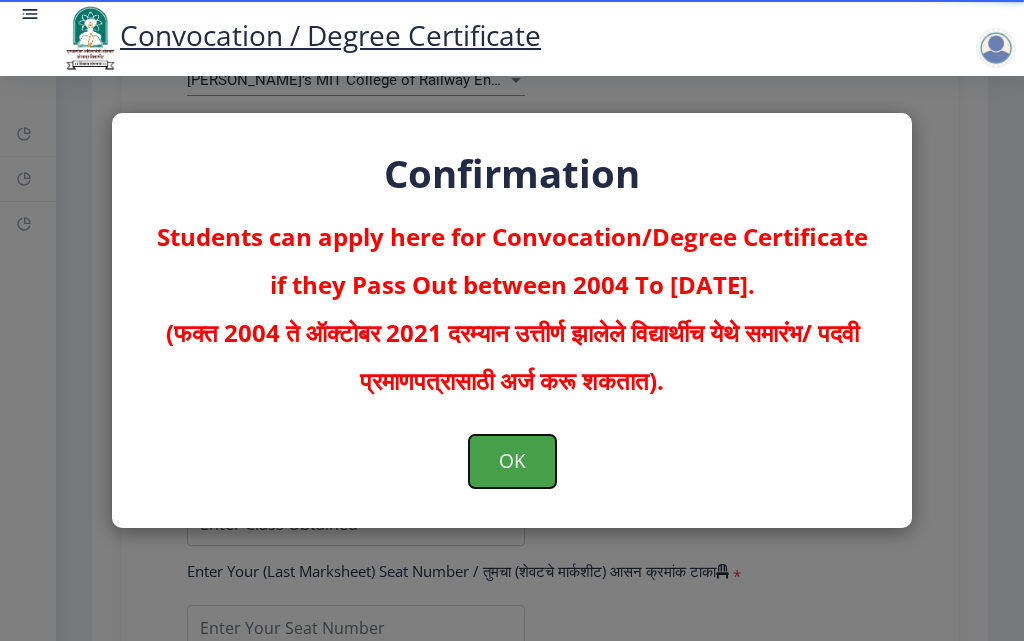 click on "OK" 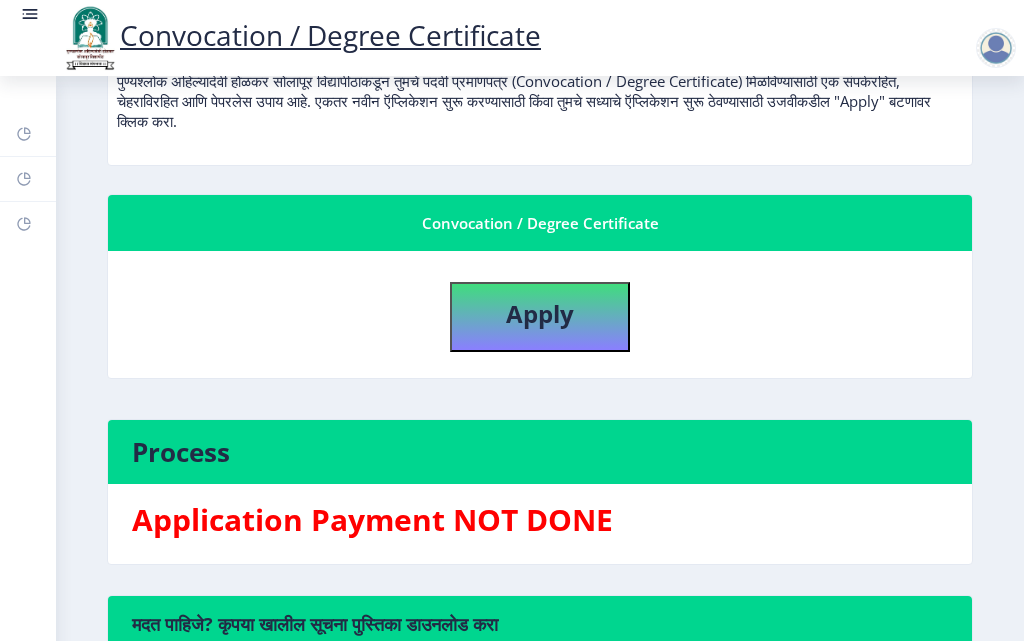 scroll, scrollTop: 300, scrollLeft: 0, axis: vertical 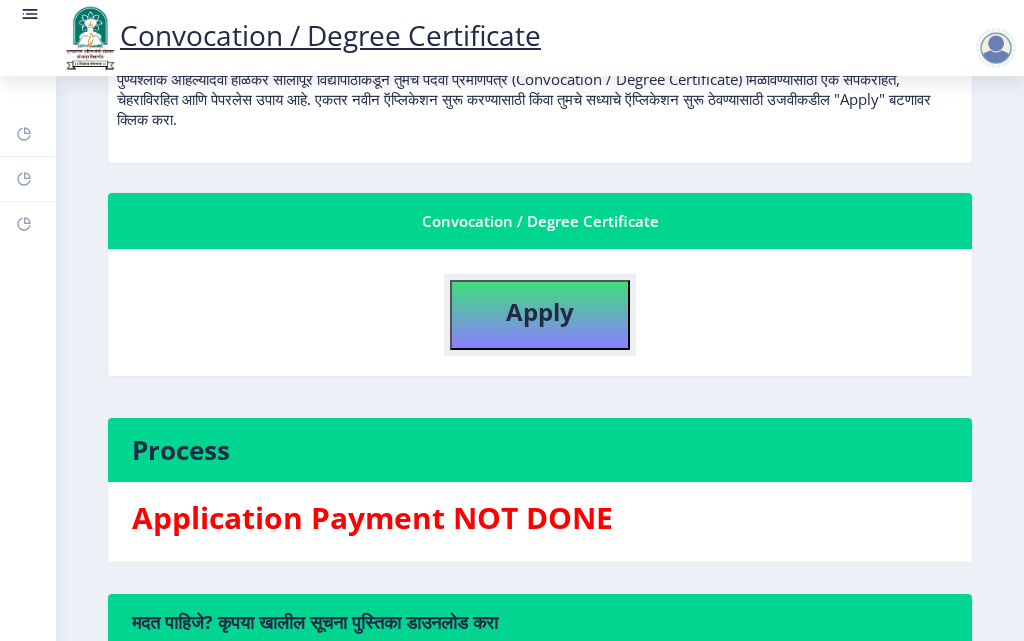 click on "Apply" 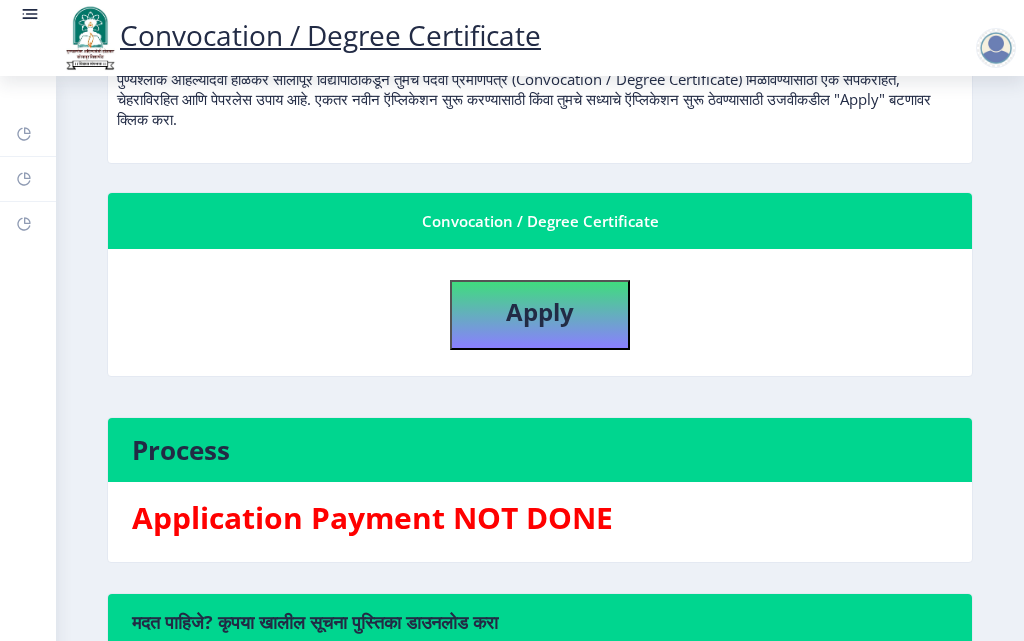 select 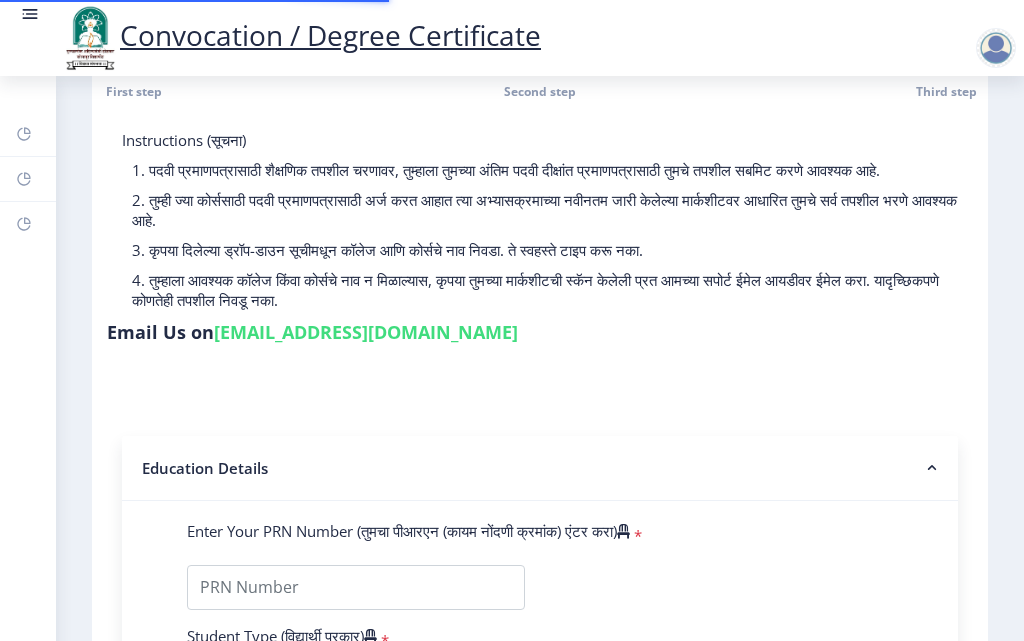 scroll, scrollTop: 200, scrollLeft: 0, axis: vertical 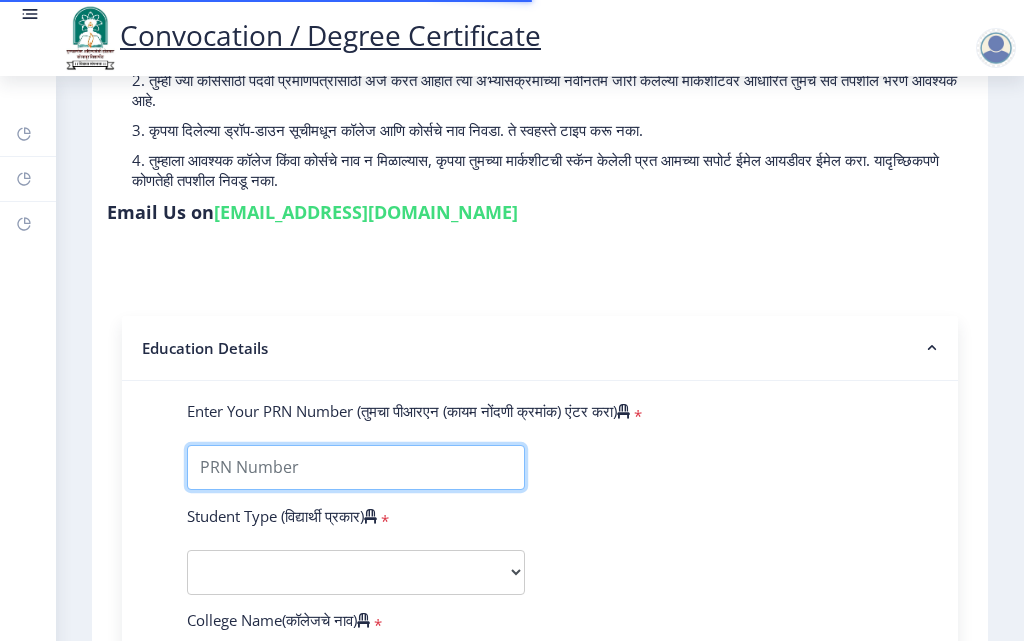 click on "Enter Your PRN Number (तुमचा पीआरएन (कायम नोंदणी क्रमांक) एंटर करा)" at bounding box center (356, 467) 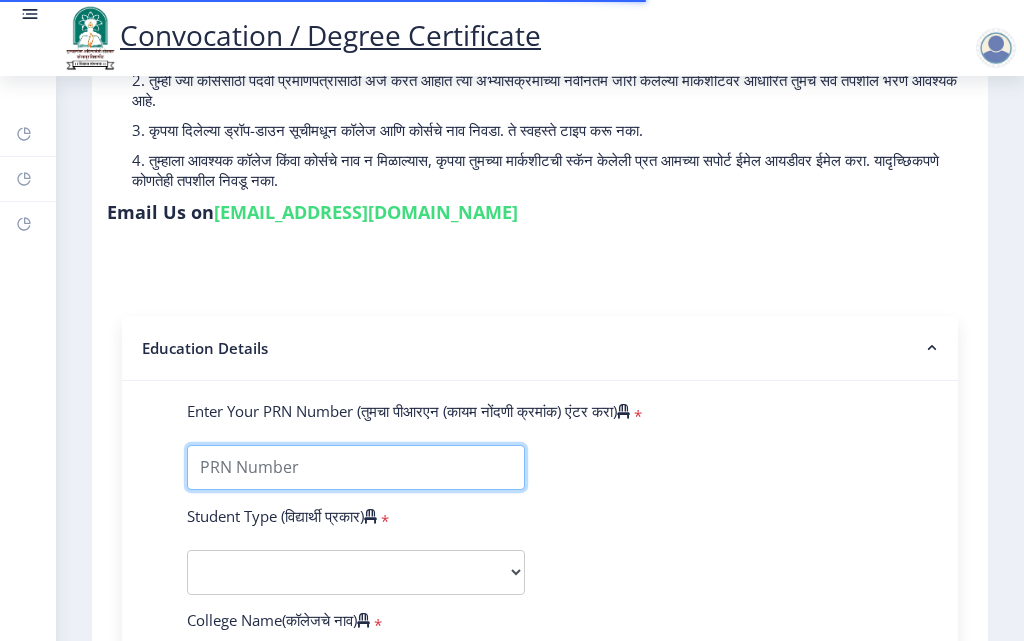 type on "202101007018468" 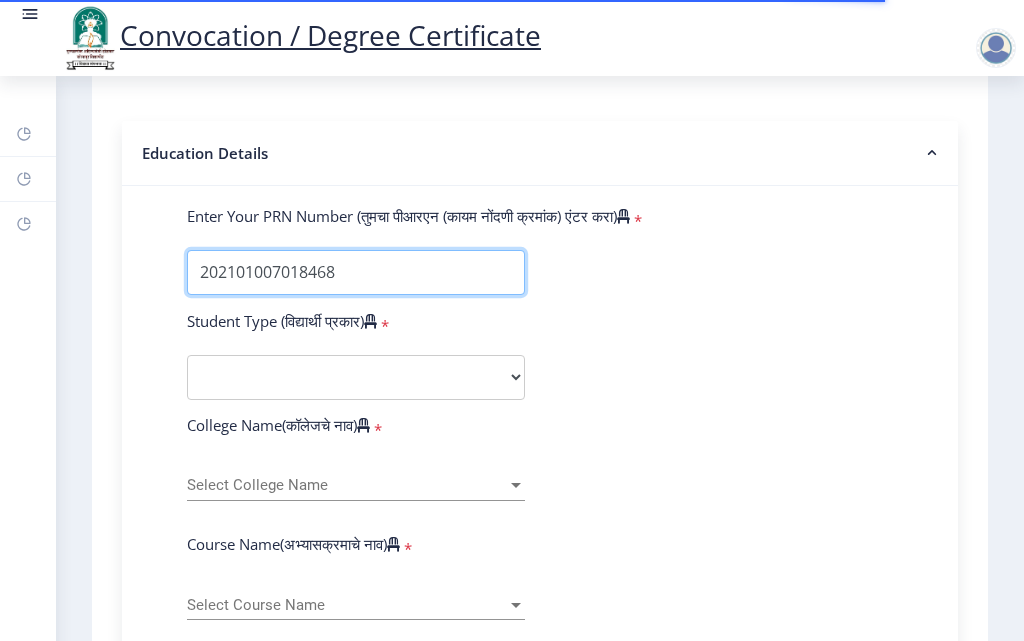 scroll, scrollTop: 400, scrollLeft: 0, axis: vertical 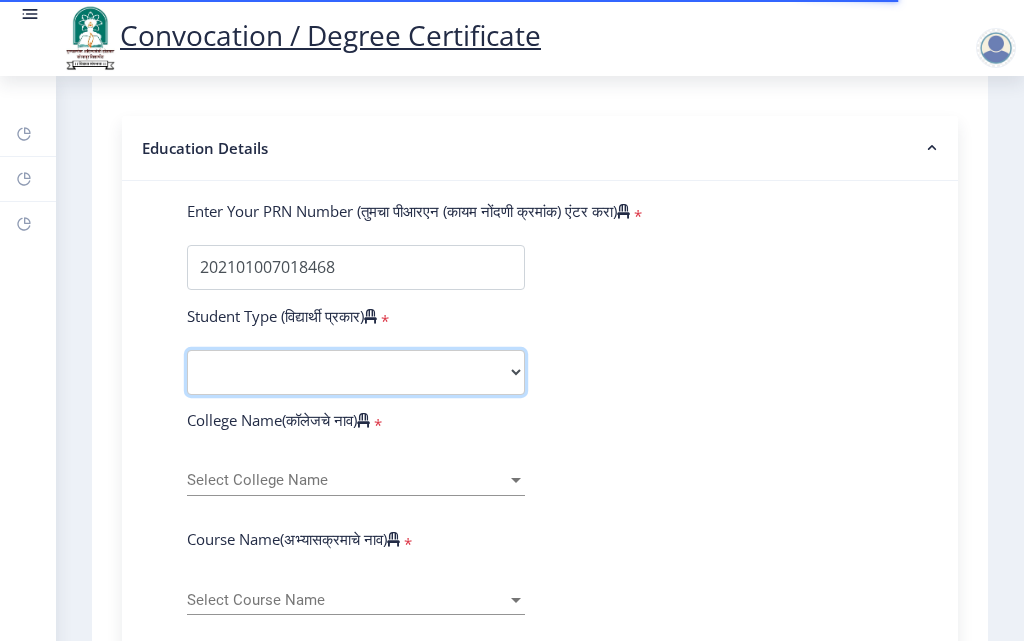 click on "Select Student Type Regular External" at bounding box center [356, 372] 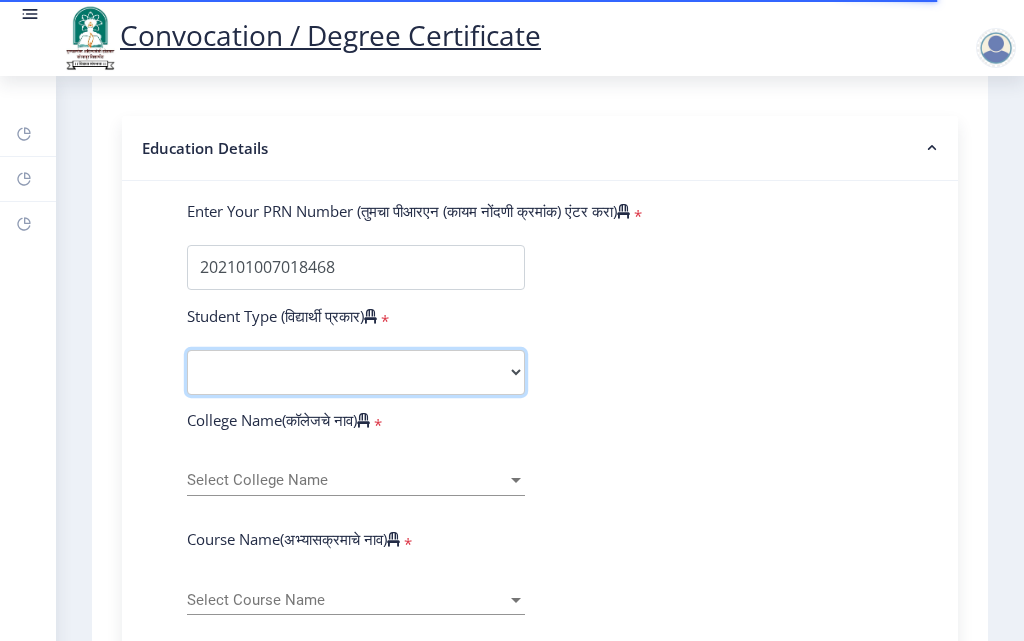 select on "Regular" 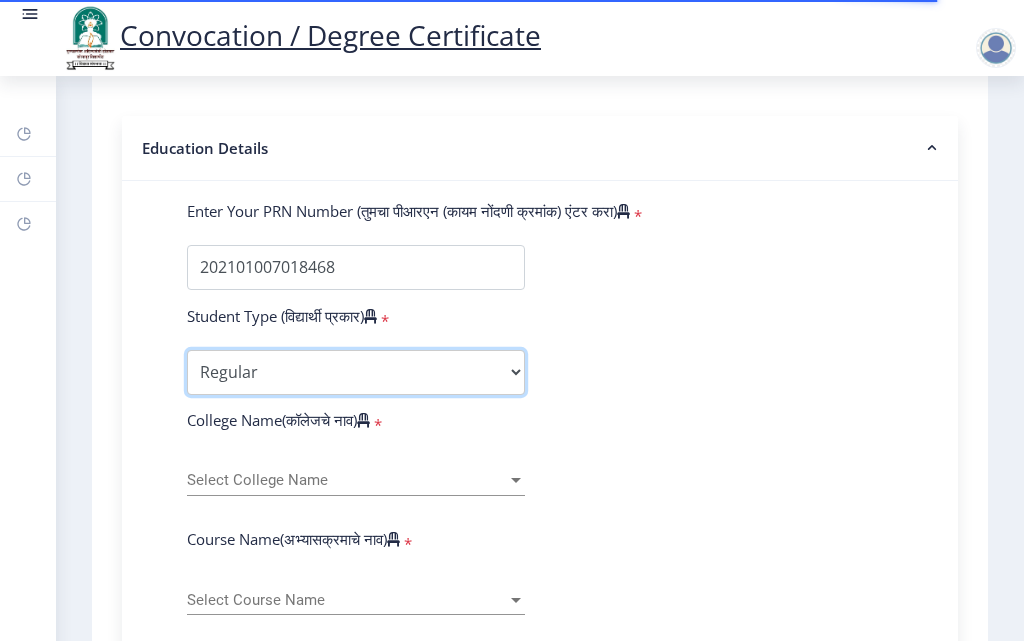click on "Select Student Type Regular External" at bounding box center [356, 372] 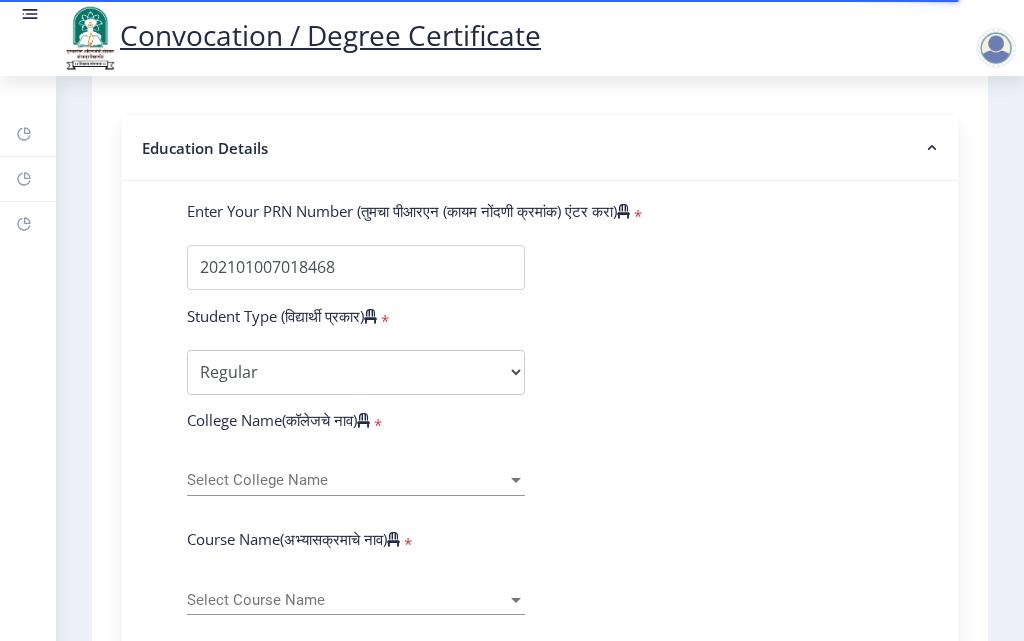 click on "Select College Name" at bounding box center [347, 480] 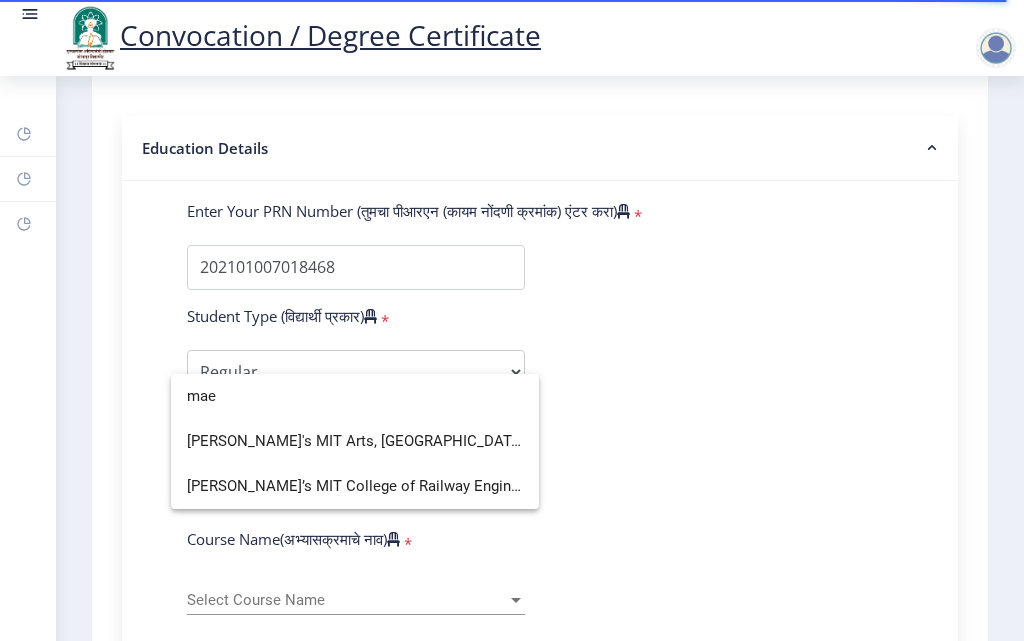 scroll, scrollTop: 0, scrollLeft: 0, axis: both 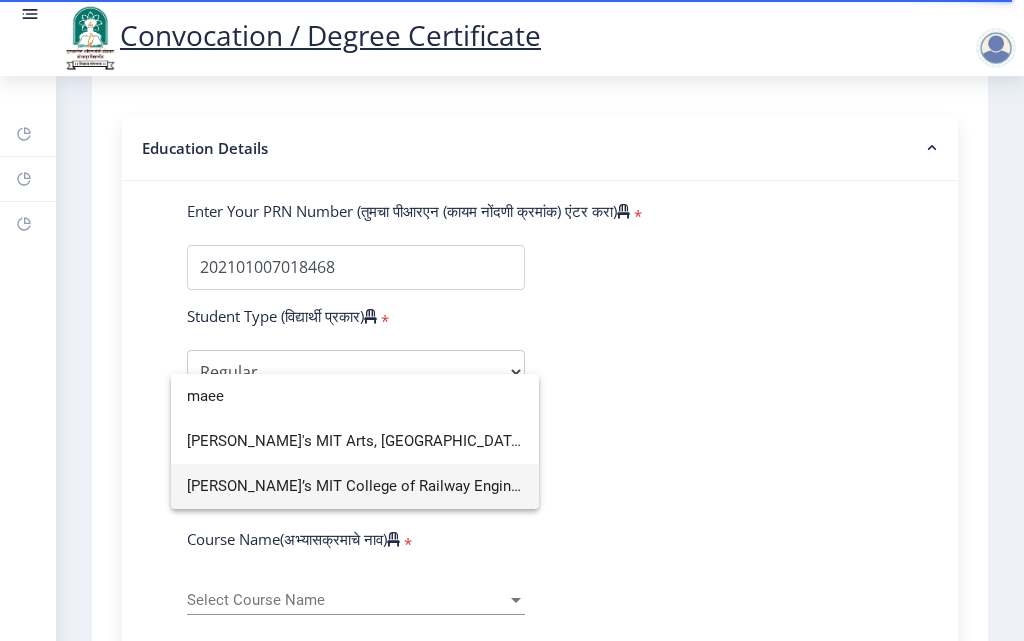 type on "maee" 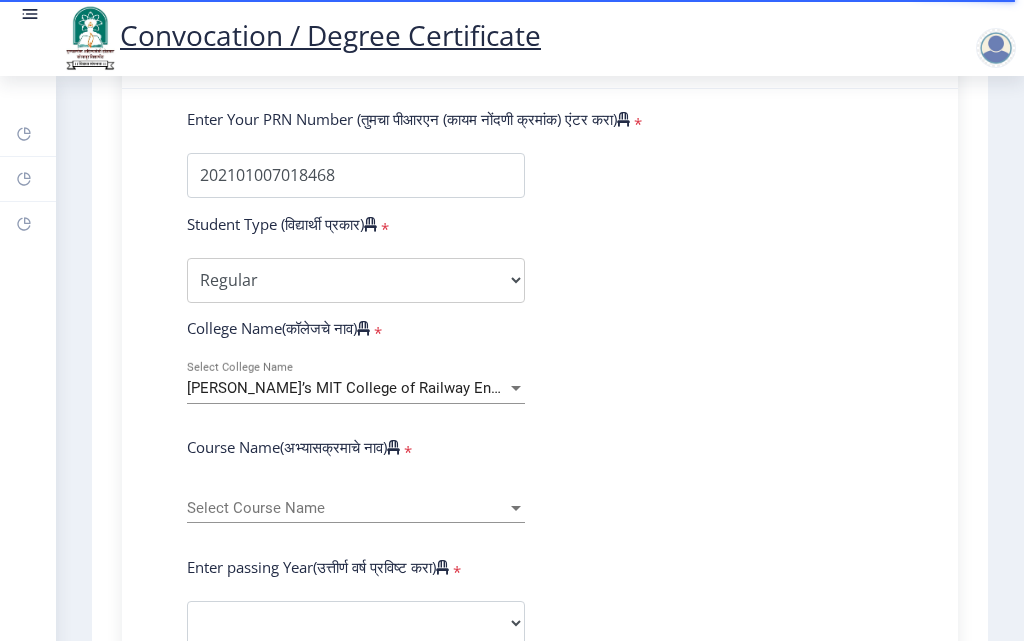 scroll, scrollTop: 600, scrollLeft: 0, axis: vertical 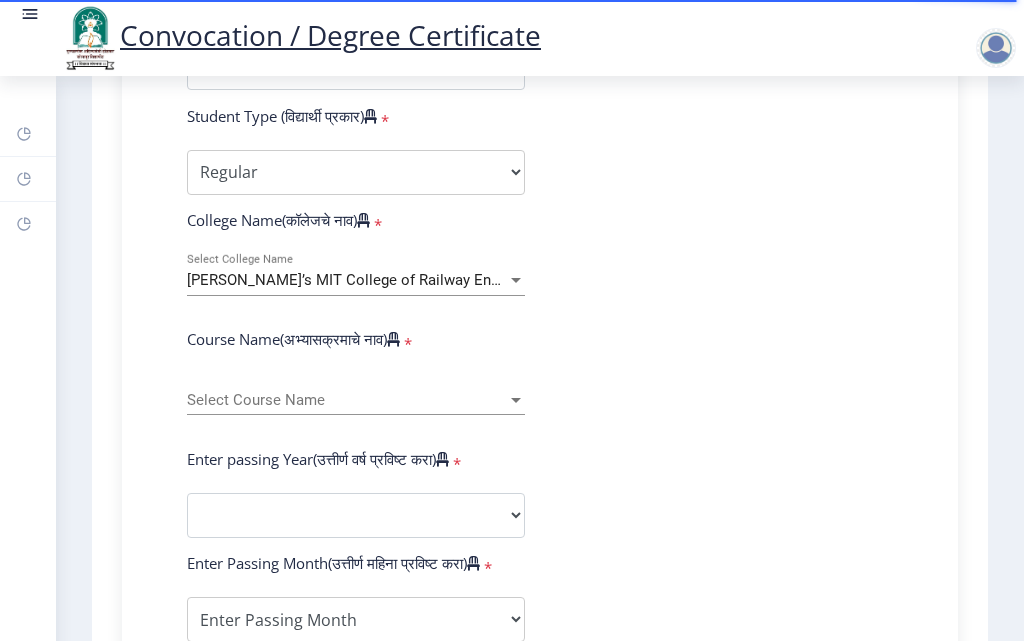 click on "Select Course Name" at bounding box center (347, 400) 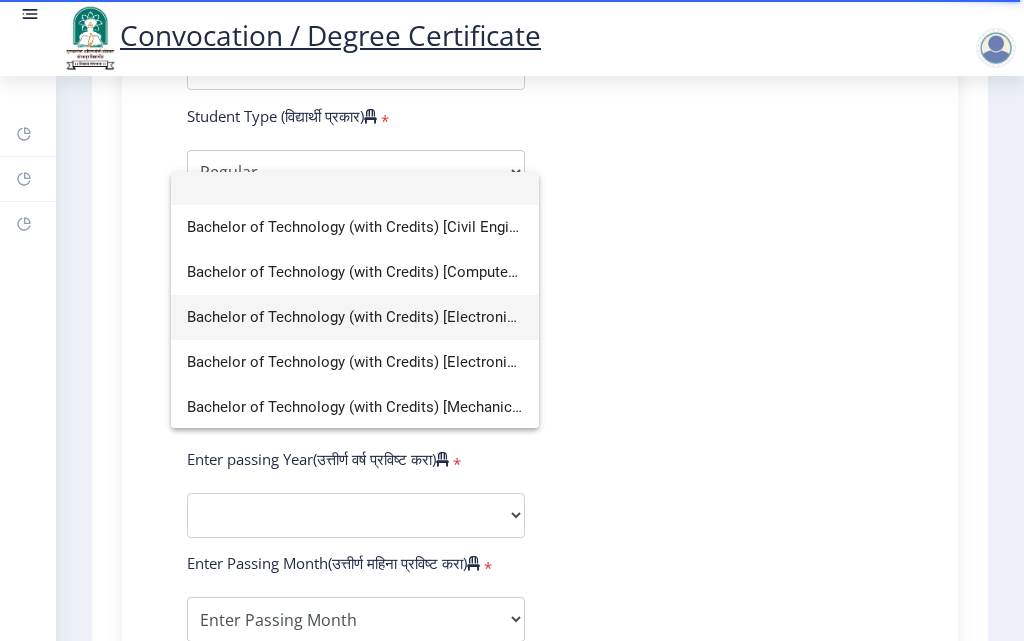 scroll, scrollTop: 14, scrollLeft: 0, axis: vertical 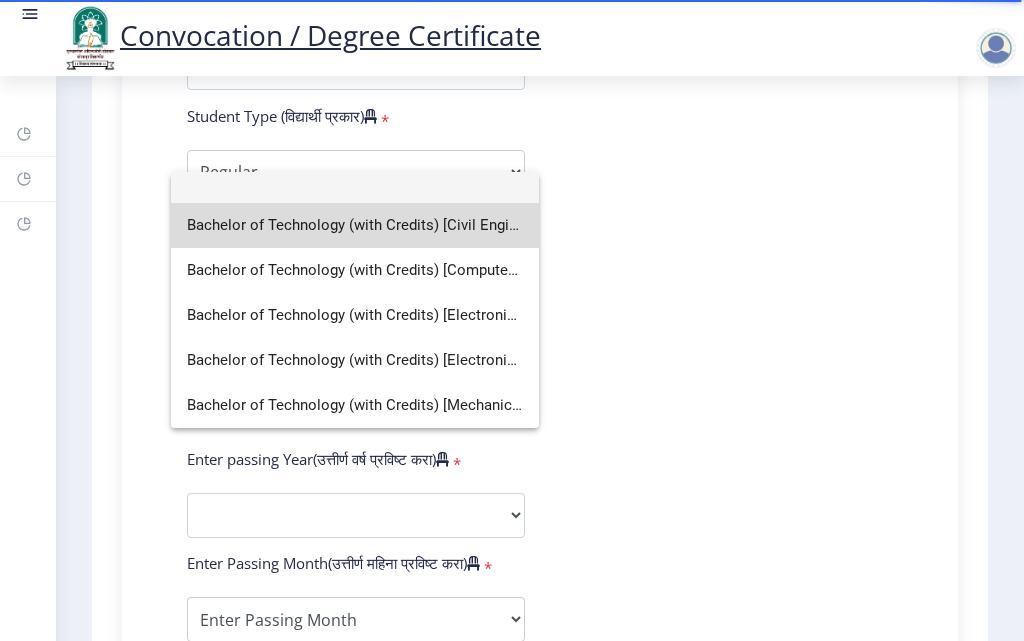 click on "Bachelor of Technology (with Credits) [Civil Engineering]" at bounding box center (355, 225) 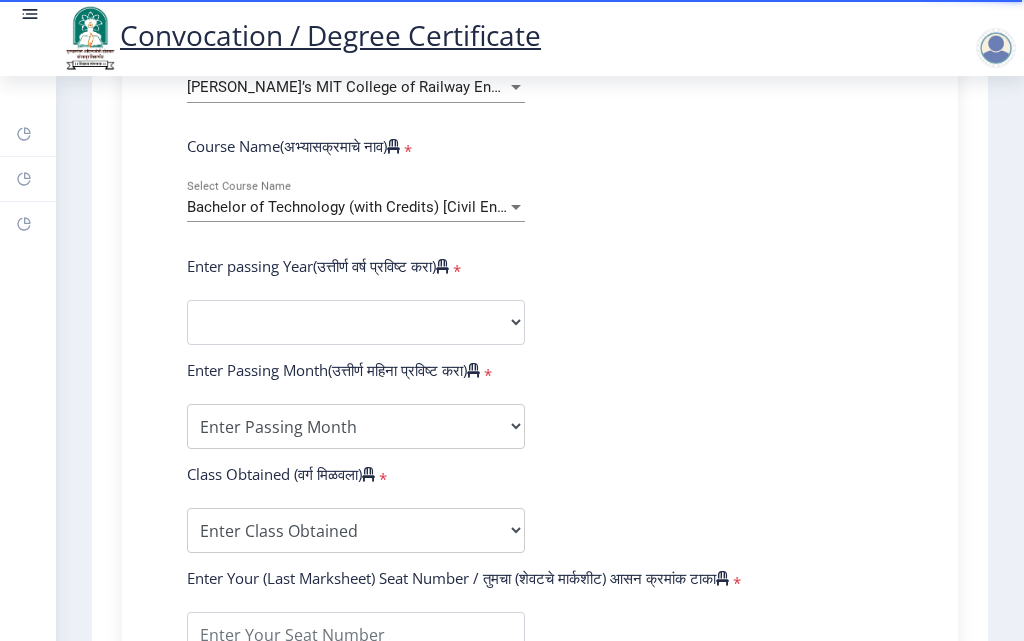 scroll, scrollTop: 800, scrollLeft: 0, axis: vertical 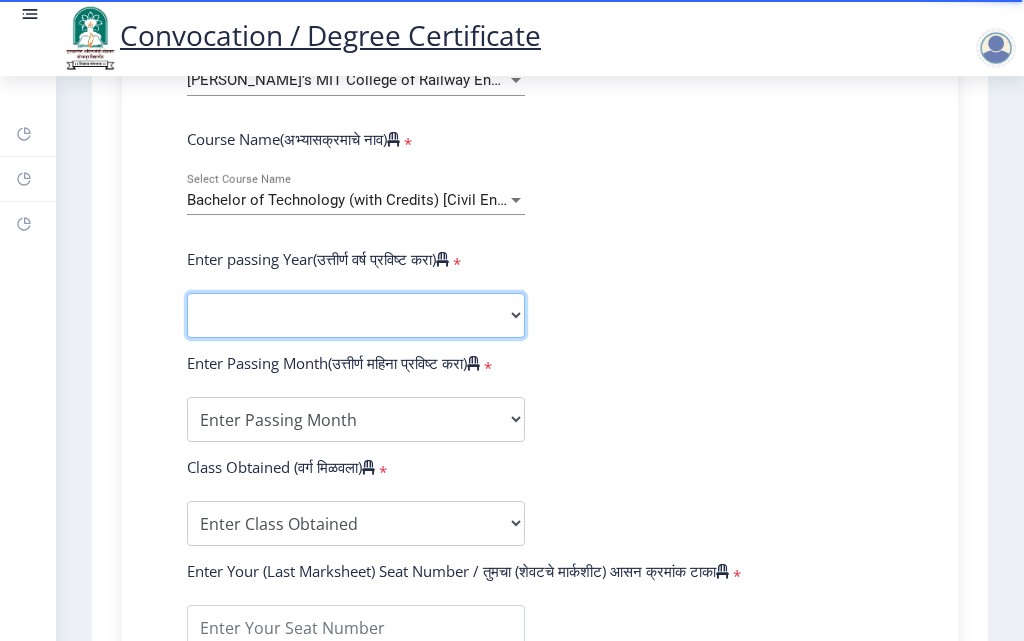click on "2025   2024   2023   2022   2021   2020   2019   2018   2017   2016   2015   2014   2013   2012   2011   2010   2009   2008   2007   2006   2005   2004   2003   2002   2001   2000   1999   1998   1997   1996   1995   1994   1993   1992   1991   1990   1989   1988   1987   1986   1985   1984   1983   1982   1981   1980   1979   1978   1977   1976" 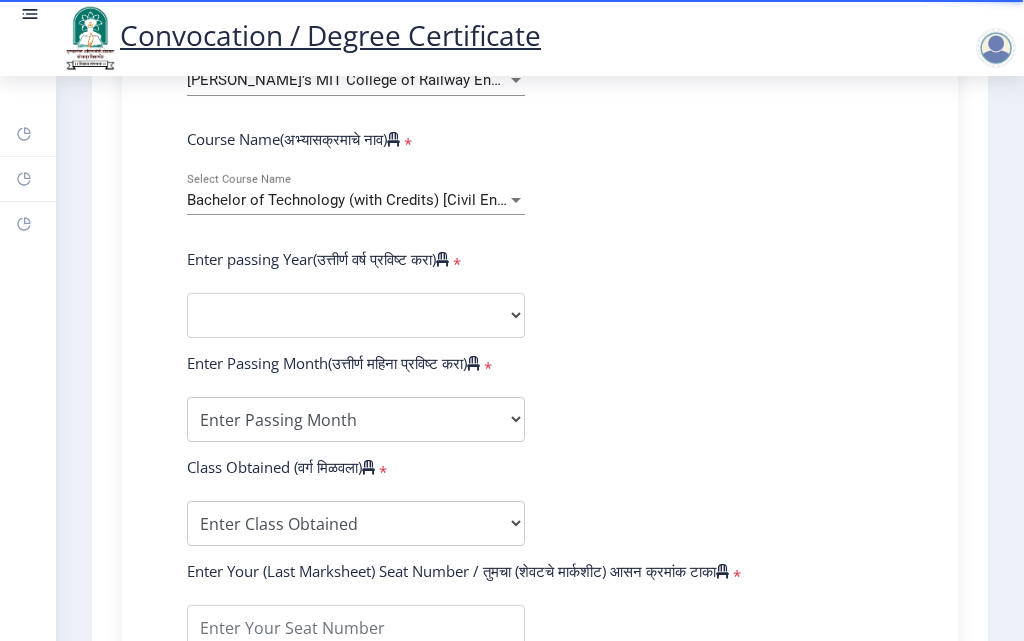 drag, startPoint x: 695, startPoint y: 296, endPoint x: 647, endPoint y: 320, distance: 53.66563 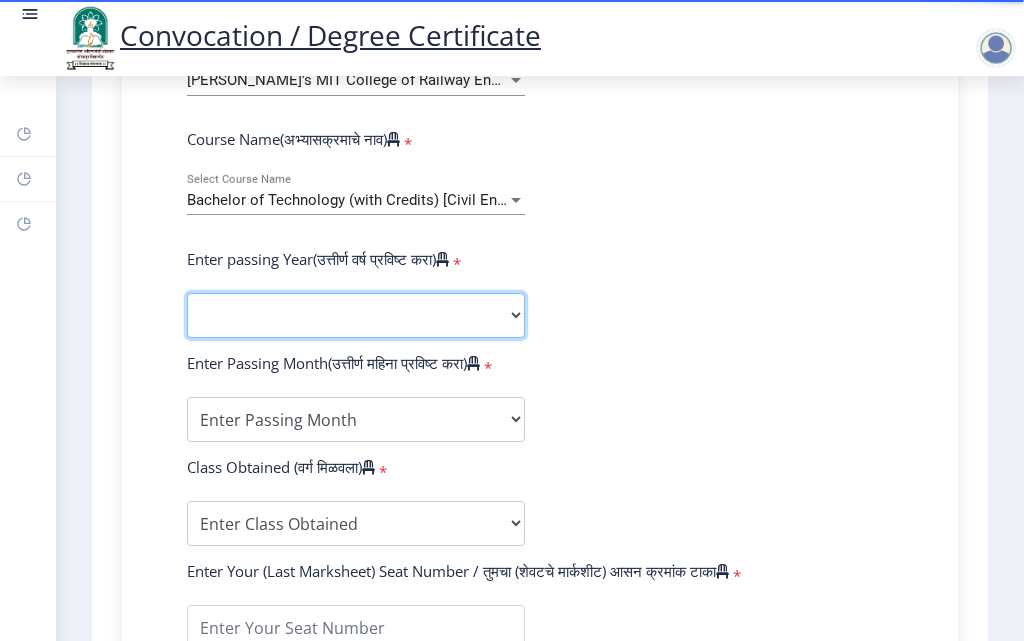 click on "2025   2024   2023   2022   2021   2020   2019   2018   2017   2016   2015   2014   2013   2012   2011   2010   2009   2008   2007   2006   2005   2004   2003   2002   2001   2000   1999   1998   1997   1996   1995   1994   1993   1992   1991   1990   1989   1988   1987   1986   1985   1984   1983   1982   1981   1980   1979   1978   1977   1976" 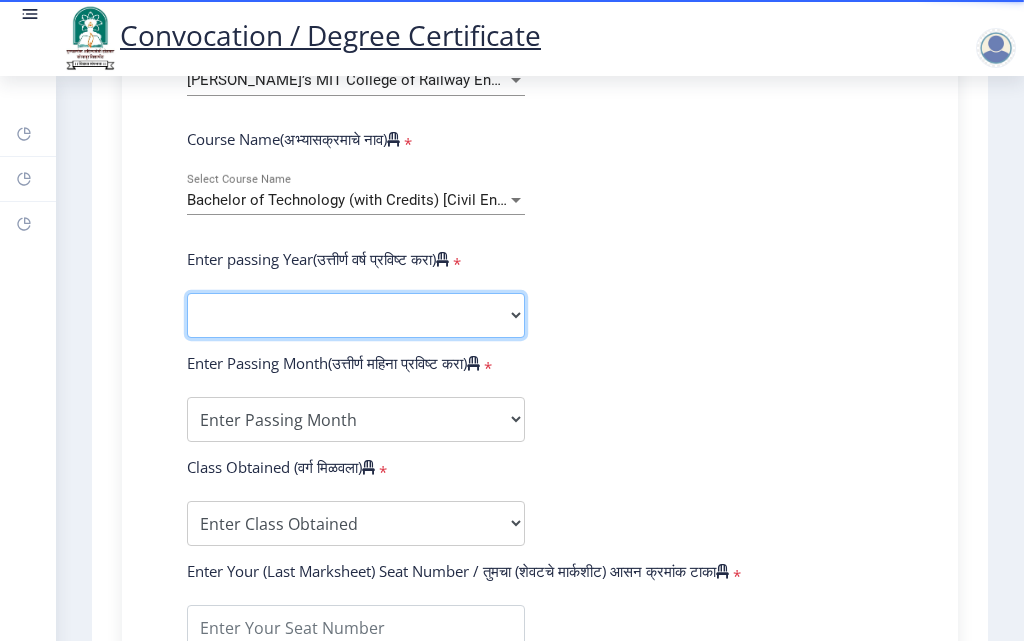 select on "2025" 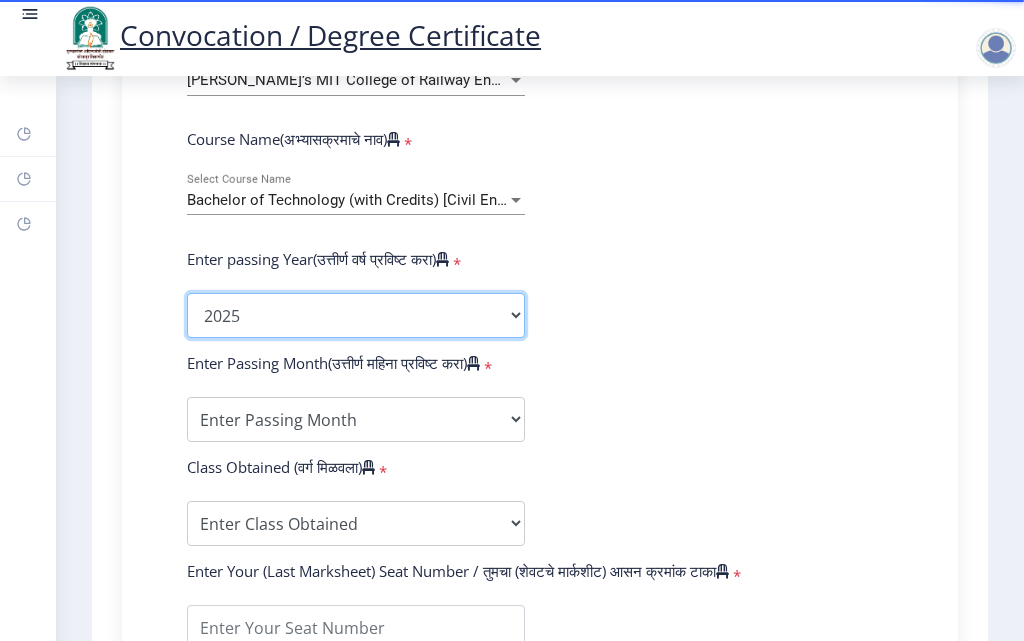 click on "2025   2024   2023   2022   2021   2020   2019   2018   2017   2016   2015   2014   2013   2012   2011   2010   2009   2008   2007   2006   2005   2004   2003   2002   2001   2000   1999   1998   1997   1996   1995   1994   1993   1992   1991   1990   1989   1988   1987   1986   1985   1984   1983   1982   1981   1980   1979   1978   1977   1976" 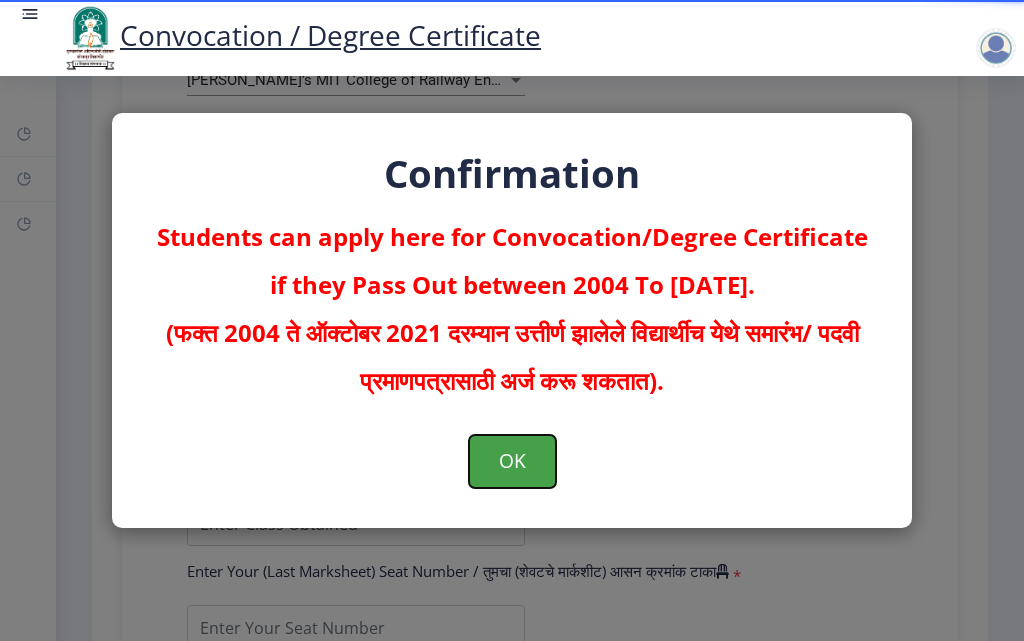 click on "OK" 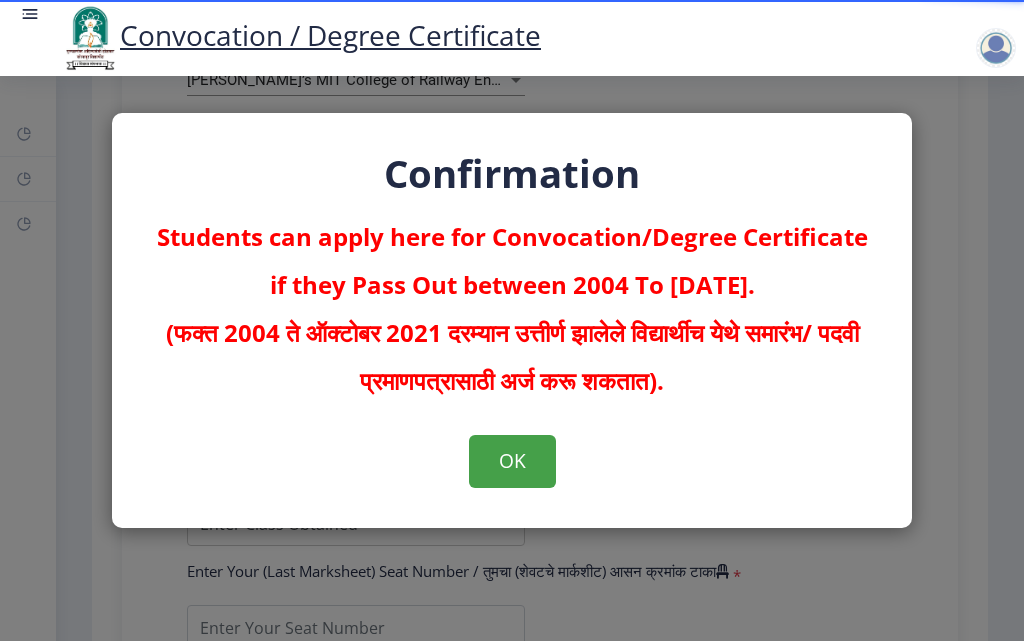 scroll, scrollTop: 0, scrollLeft: 0, axis: both 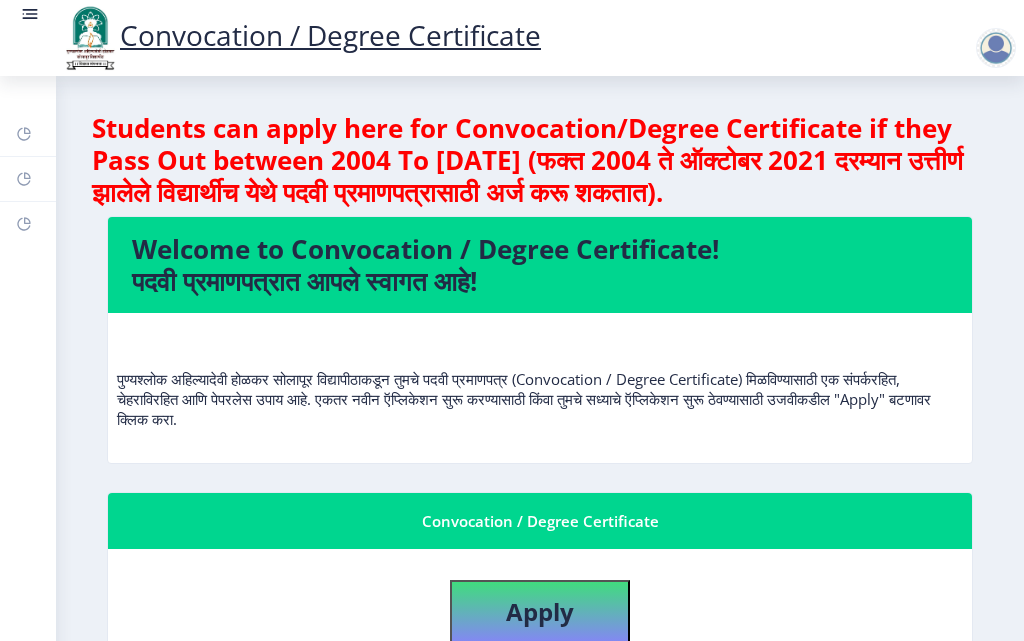 drag, startPoint x: 393, startPoint y: 170, endPoint x: 609, endPoint y: 155, distance: 216.5202 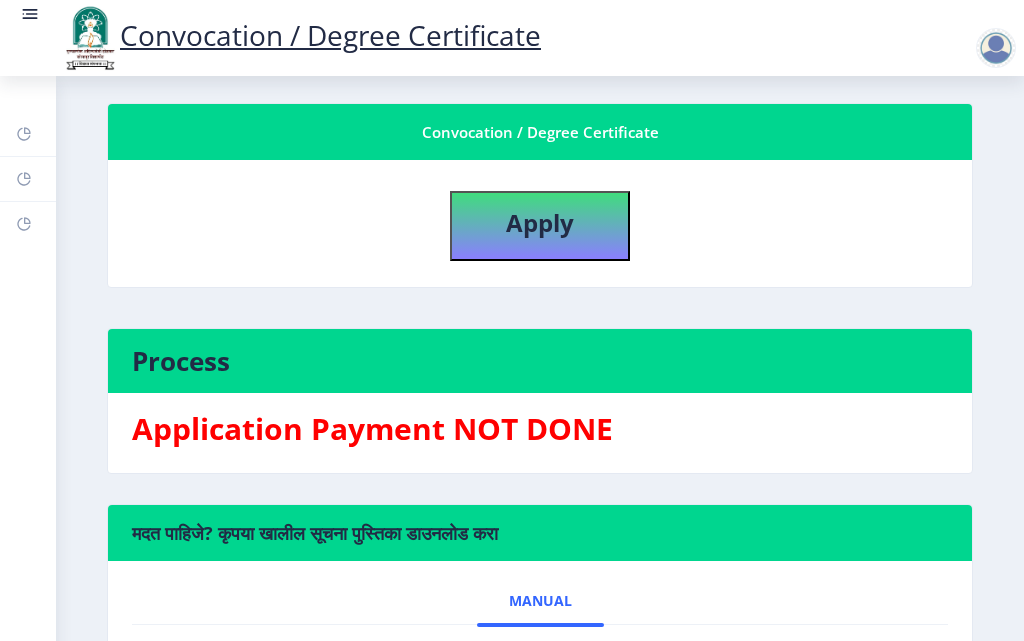 scroll, scrollTop: 400, scrollLeft: 0, axis: vertical 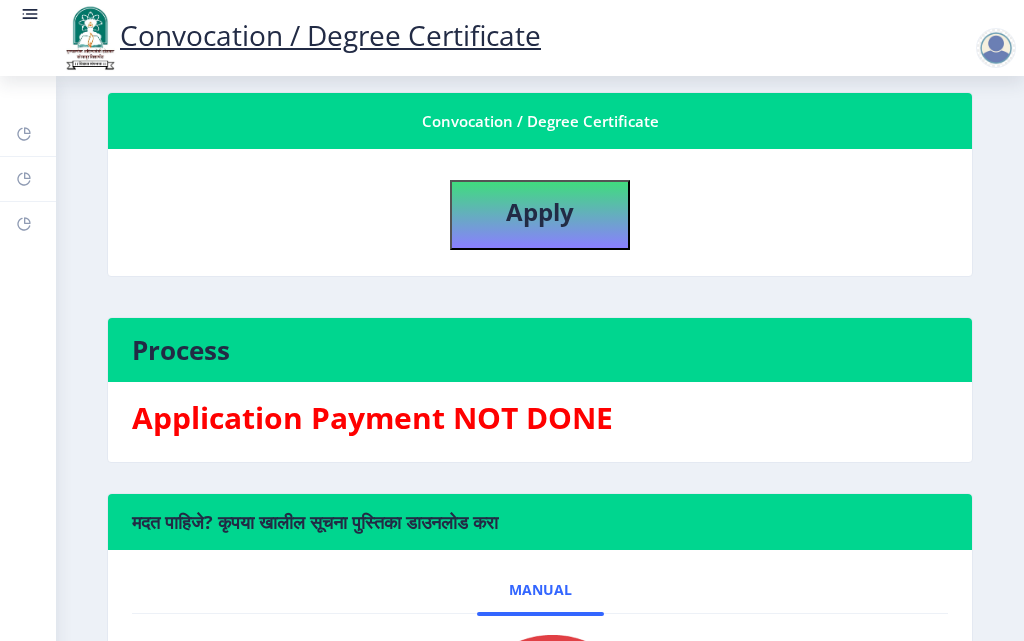 click on "Convocation / Degree Certificate" 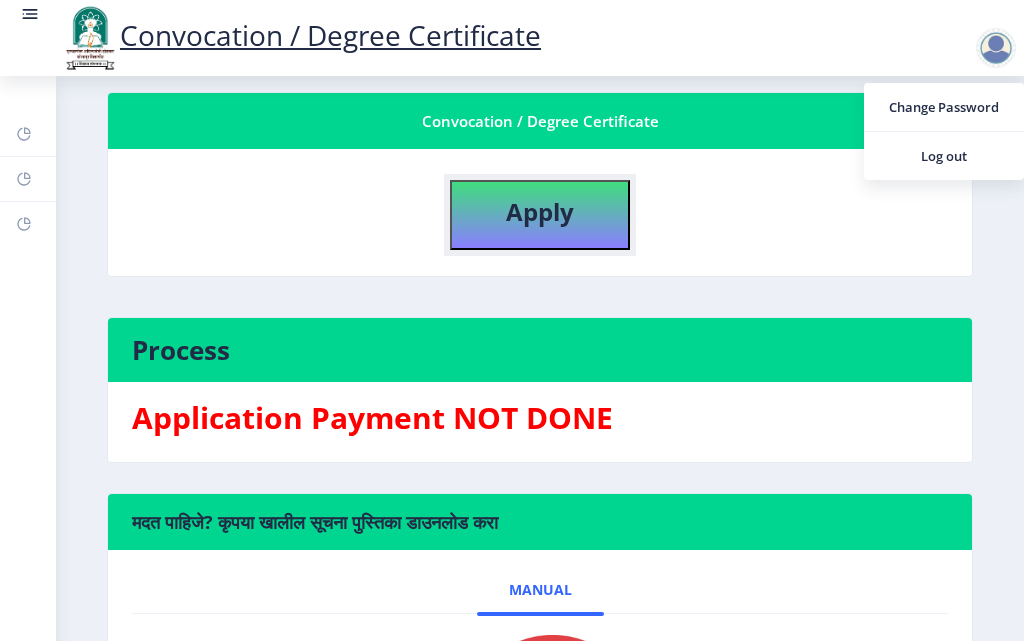 click on "Apply" 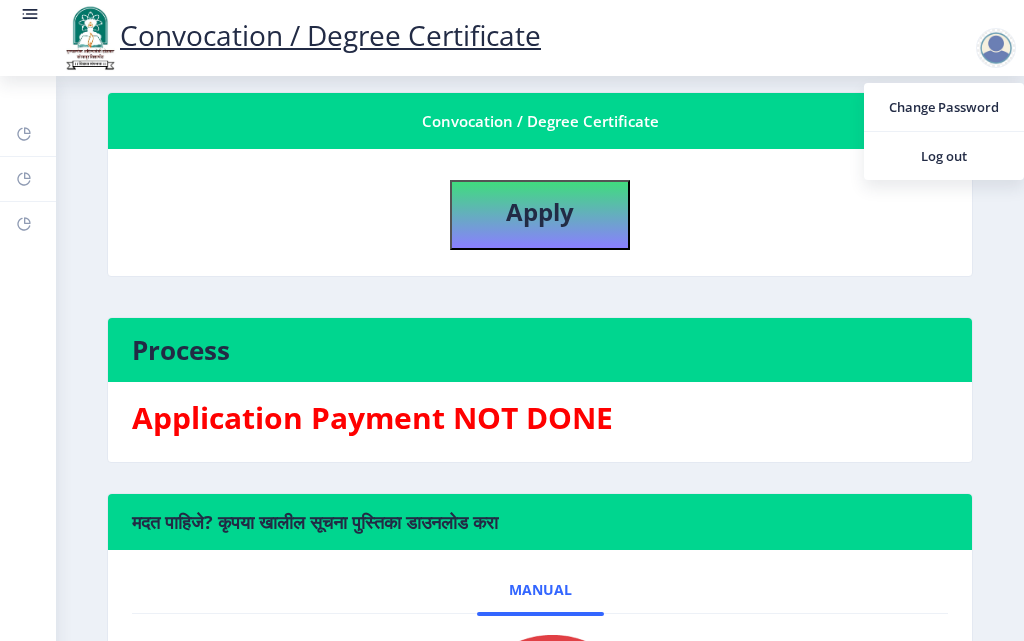 select 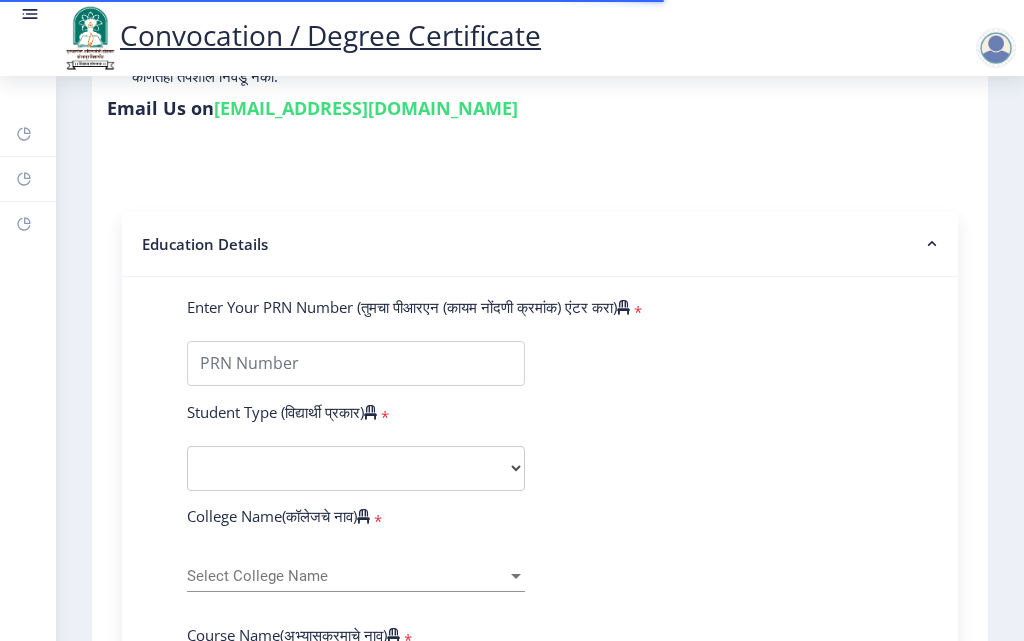 scroll, scrollTop: 300, scrollLeft: 0, axis: vertical 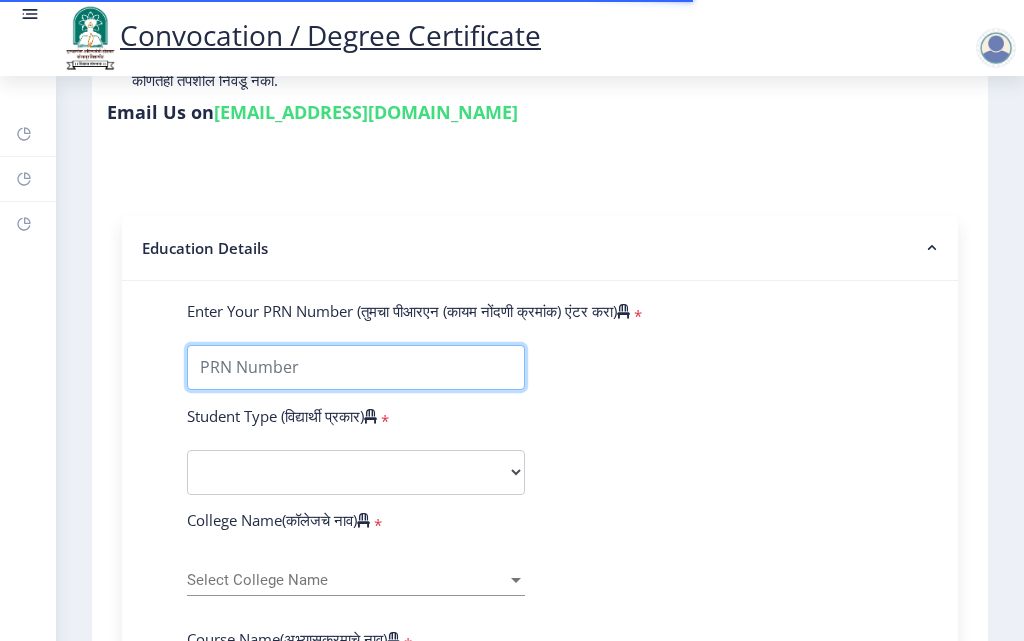 click on "Enter Your PRN Number (तुमचा पीआरएन (कायम नोंदणी क्रमांक) एंटर करा)" at bounding box center (356, 367) 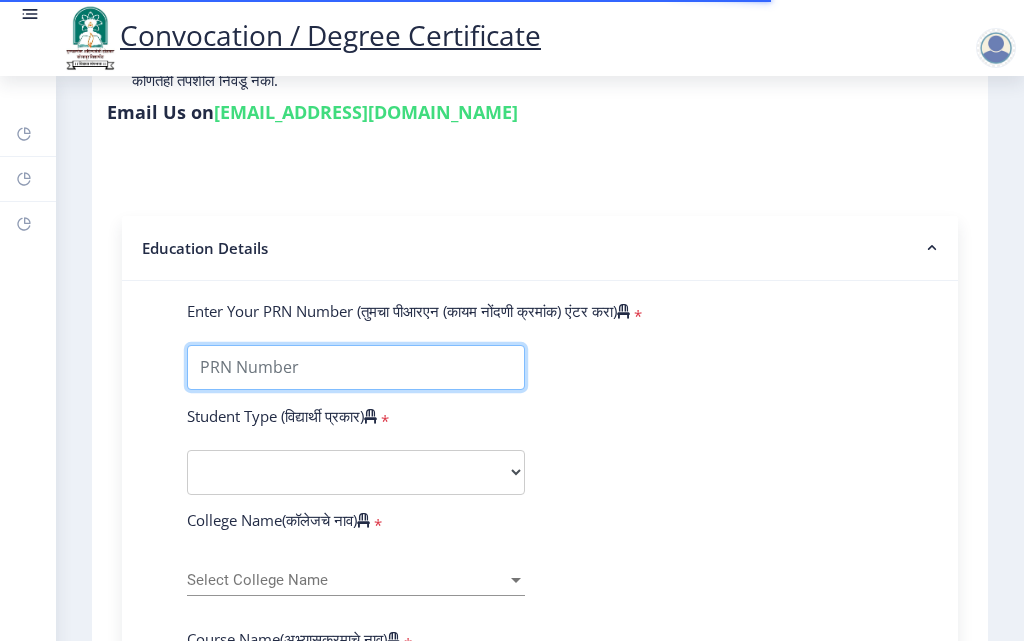 type on "202101007018468" 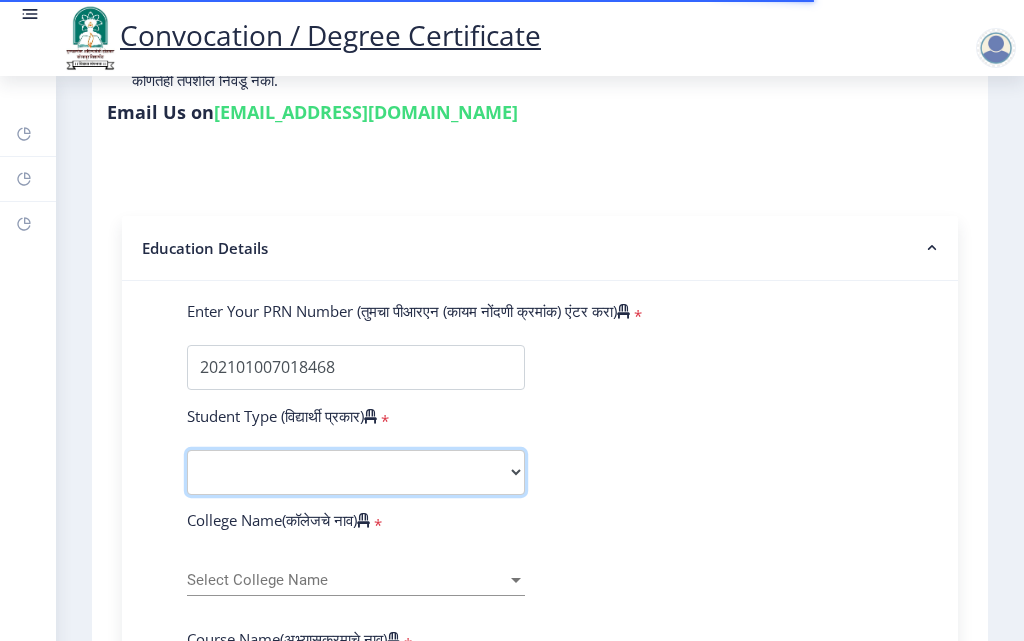 click on "Select Student Type Regular External" at bounding box center [356, 472] 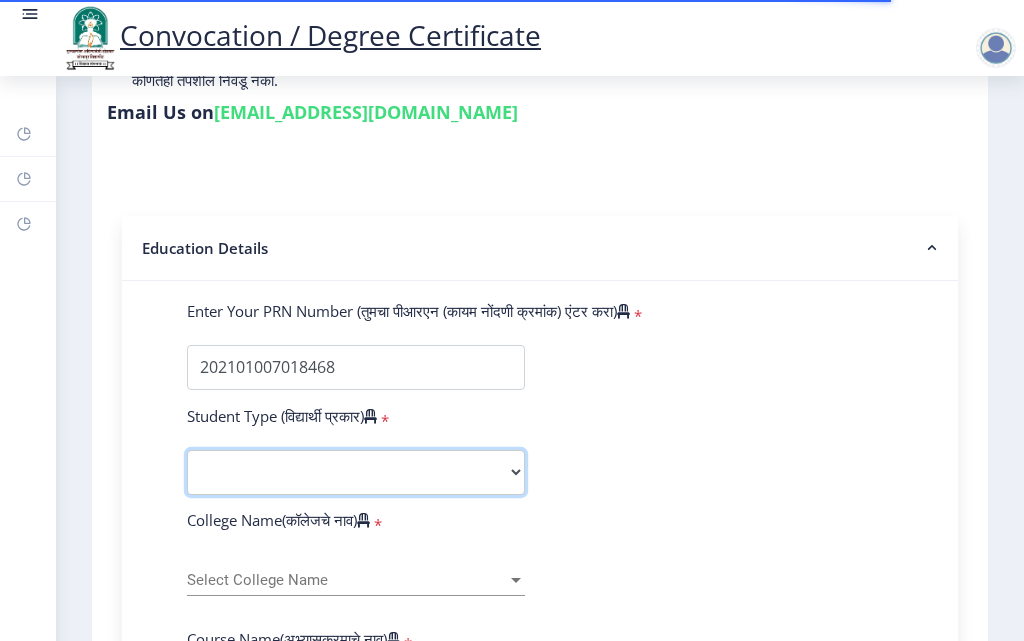 select on "Regular" 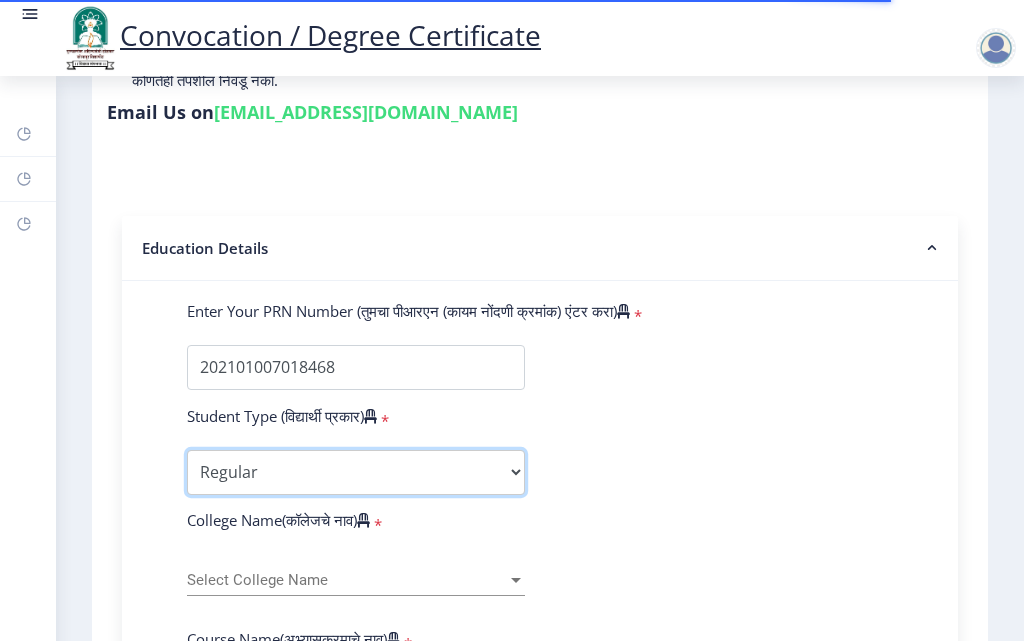 click on "Select Student Type Regular External" at bounding box center (356, 472) 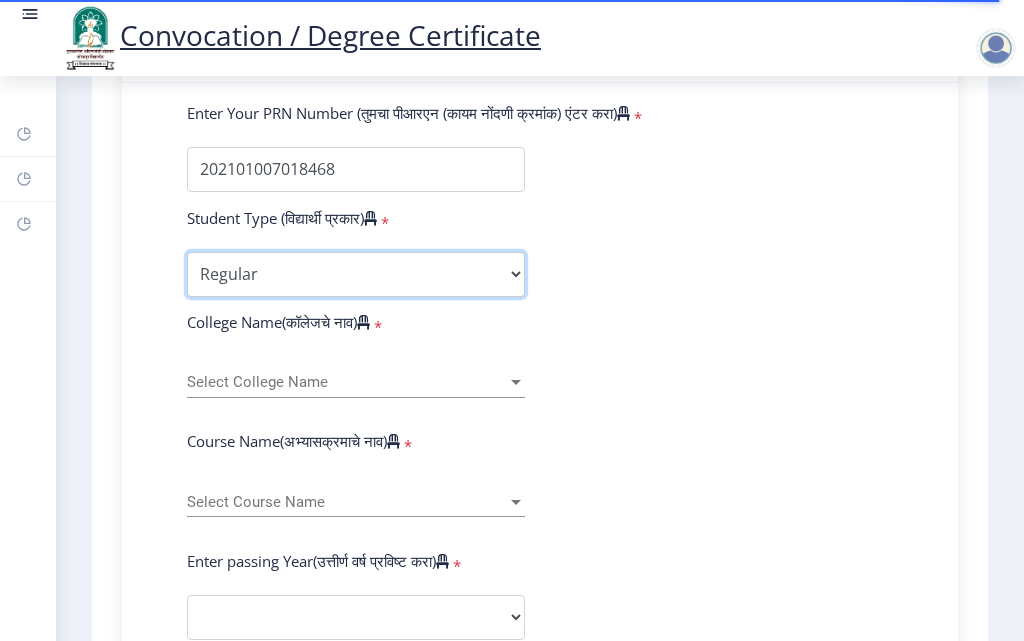 scroll, scrollTop: 500, scrollLeft: 0, axis: vertical 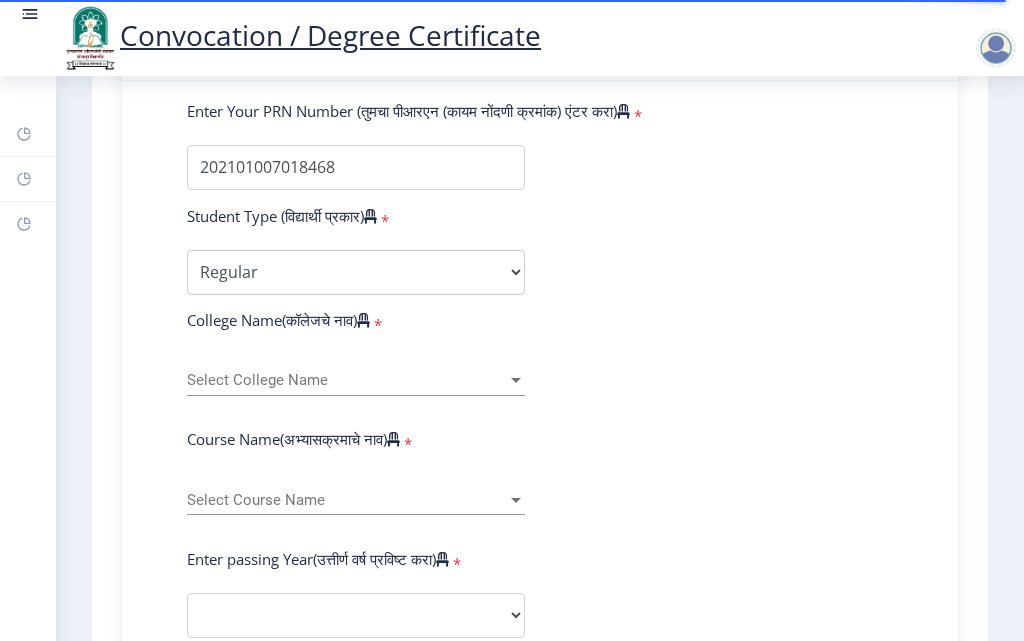 click on "Select College Name Select College Name" 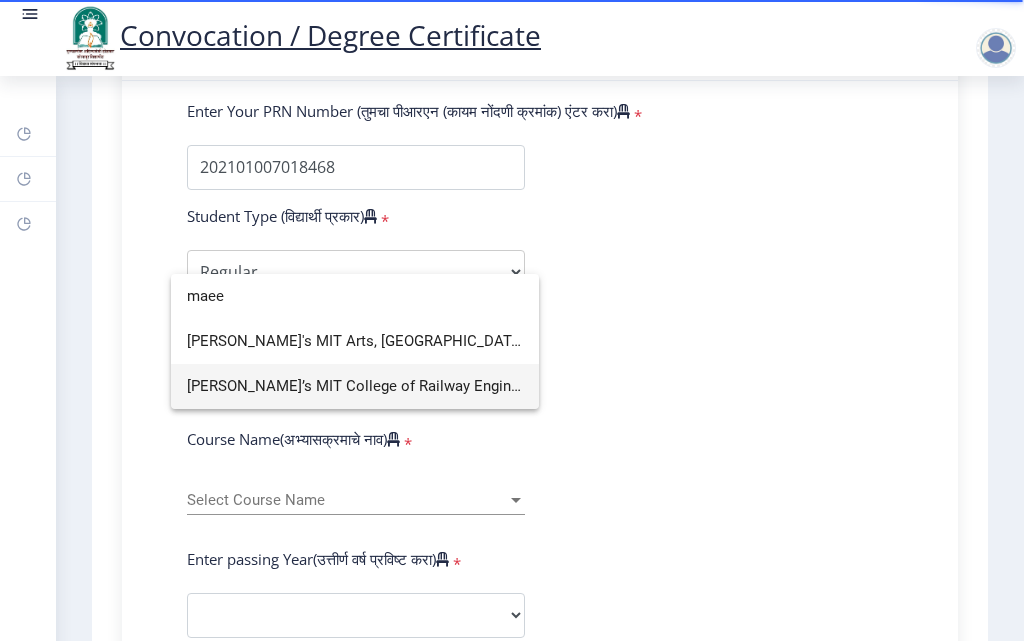type on "maee" 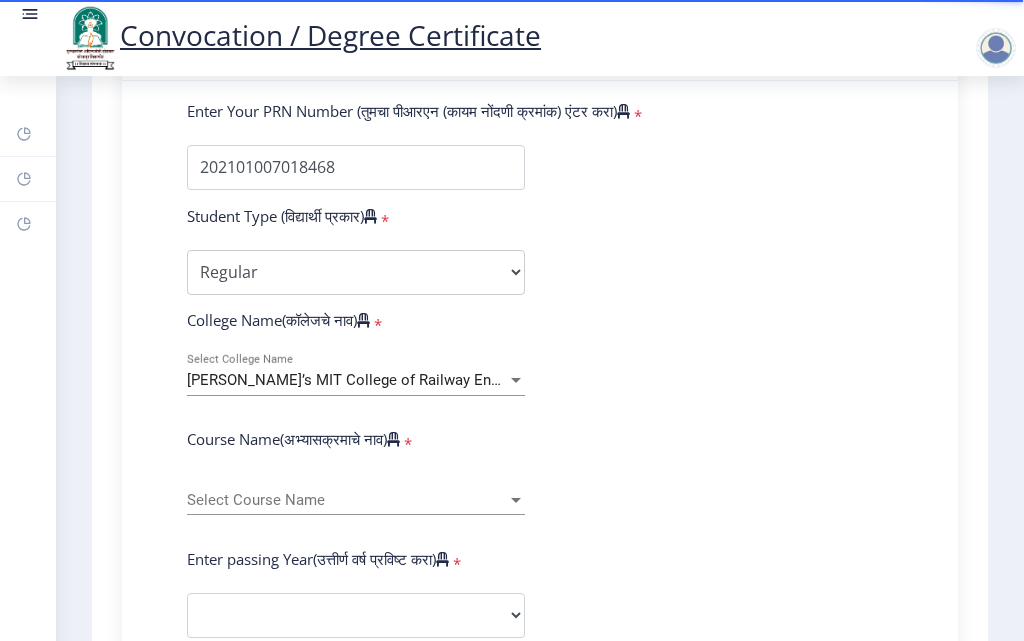 scroll, scrollTop: 700, scrollLeft: 0, axis: vertical 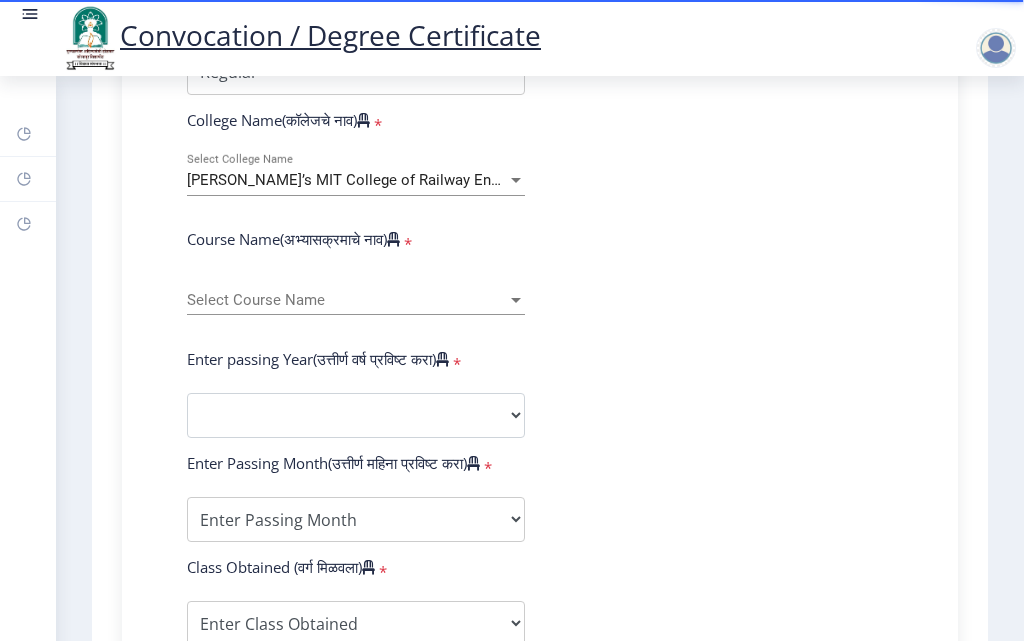 click on "Select Course Name Select Course Name" 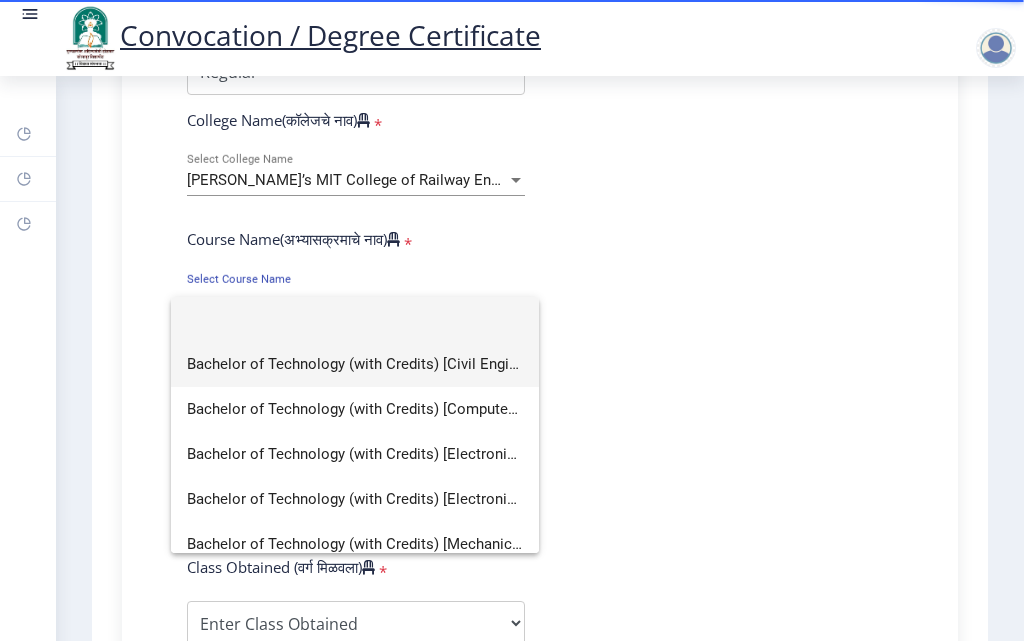 click on "Bachelor of Technology (with Credits) [Civil Engineering]" at bounding box center (355, 364) 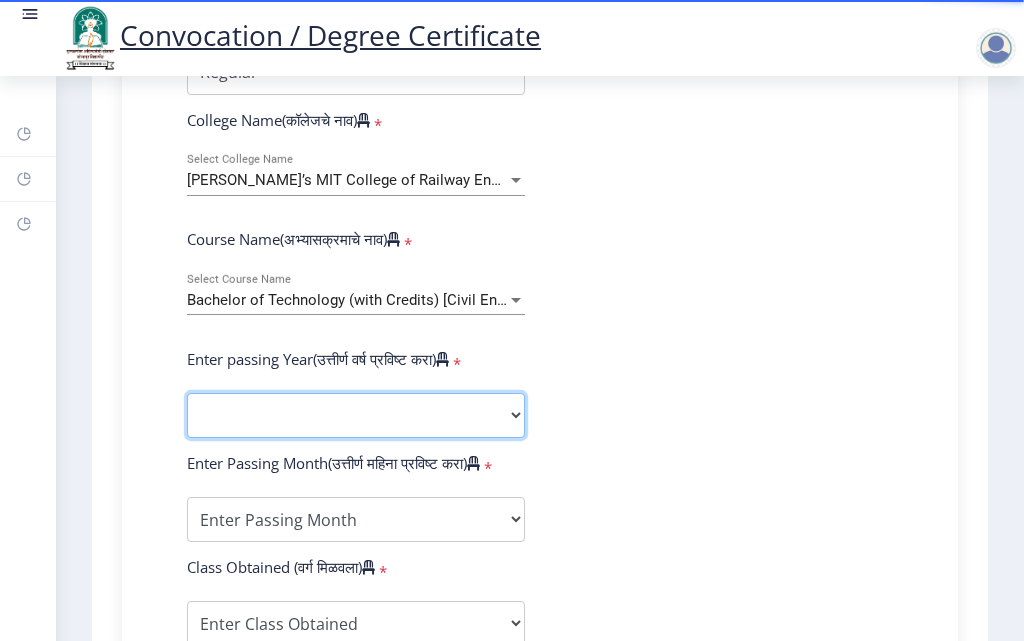 click on "2025   2024   2023   2022   2021   2020   2019   2018   2017   2016   2015   2014   2013   2012   2011   2010   2009   2008   2007   2006   2005   2004   2003   2002   2001   2000   1999   1998   1997   1996   1995   1994   1993   1992   1991   1990   1989   1988   1987   1986   1985   1984   1983   1982   1981   1980   1979   1978   1977   1976" 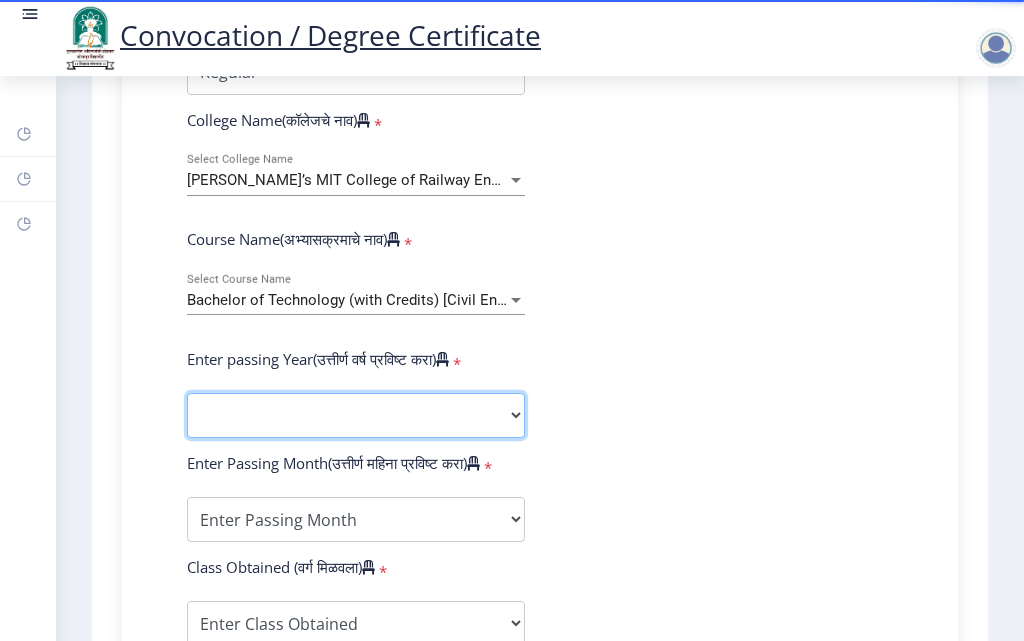 select on "2025" 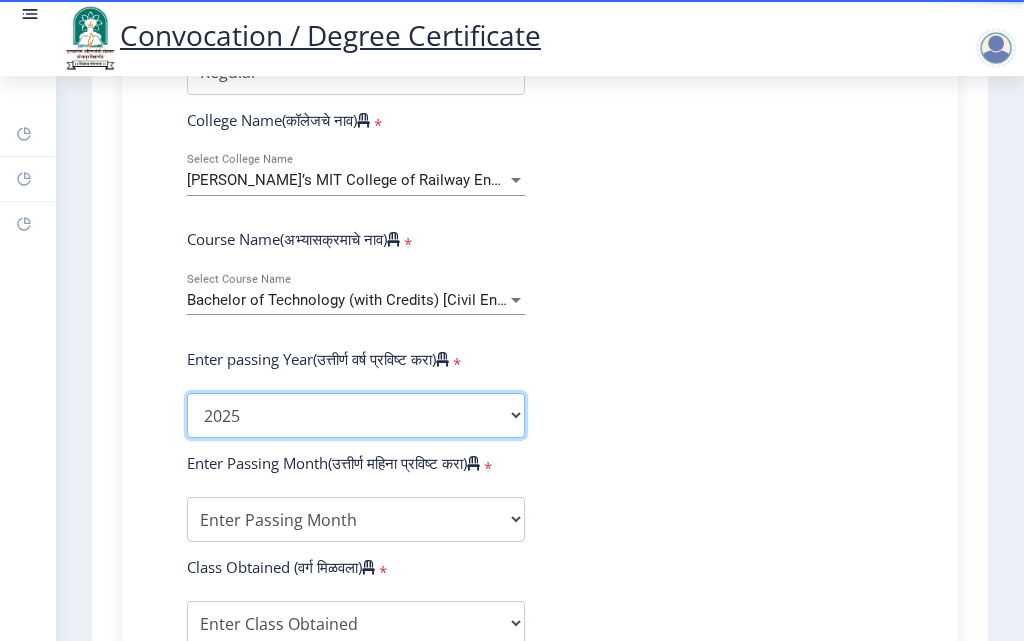 click on "2025   2024   2023   2022   2021   2020   2019   2018   2017   2016   2015   2014   2013   2012   2011   2010   2009   2008   2007   2006   2005   2004   2003   2002   2001   2000   1999   1998   1997   1996   1995   1994   1993   1992   1991   1990   1989   1988   1987   1986   1985   1984   1983   1982   1981   1980   1979   1978   1977   1976" 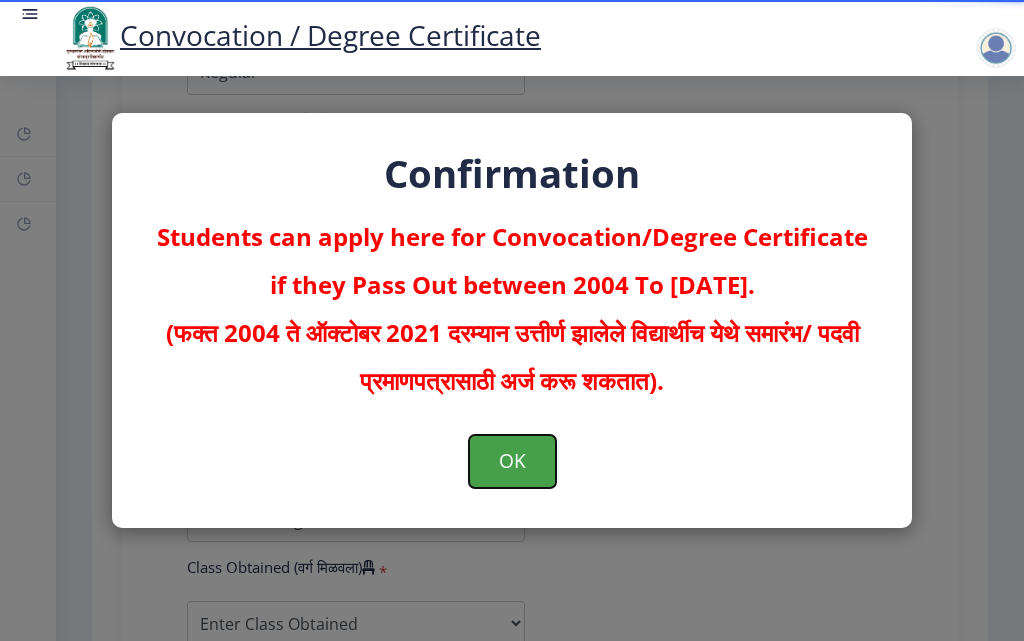 click on "OK" 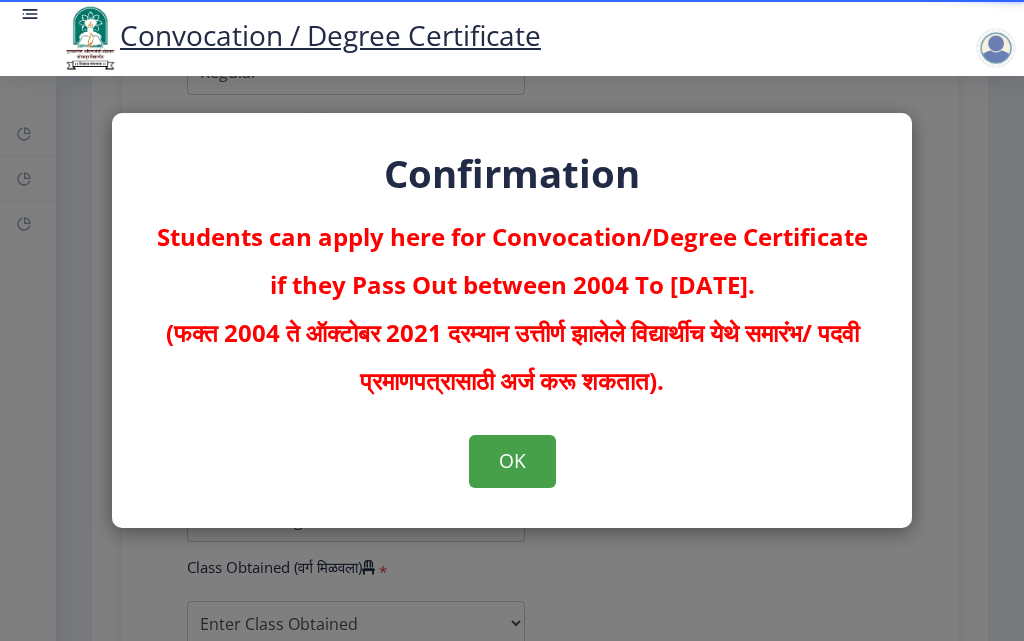 scroll, scrollTop: 0, scrollLeft: 0, axis: both 